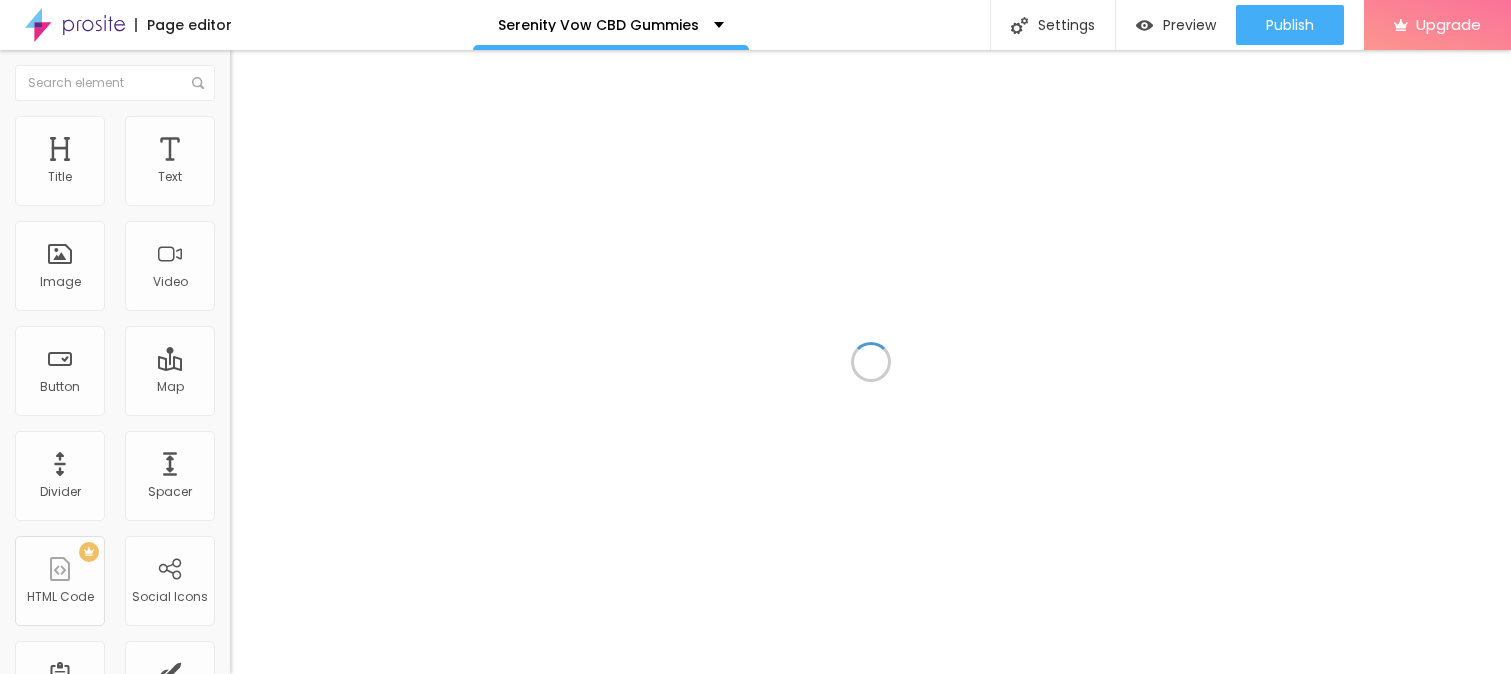 scroll, scrollTop: 0, scrollLeft: 0, axis: both 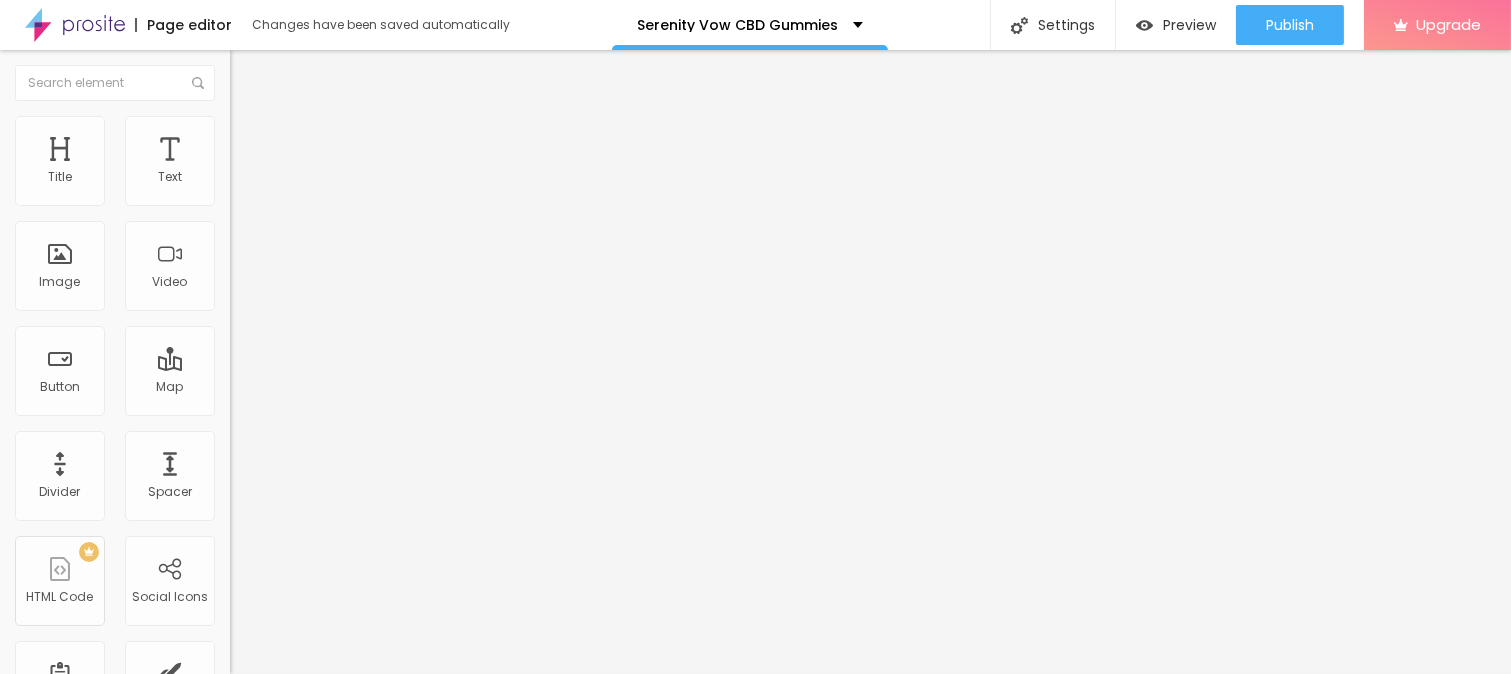 click on "Add image" at bounding box center (271, 163) 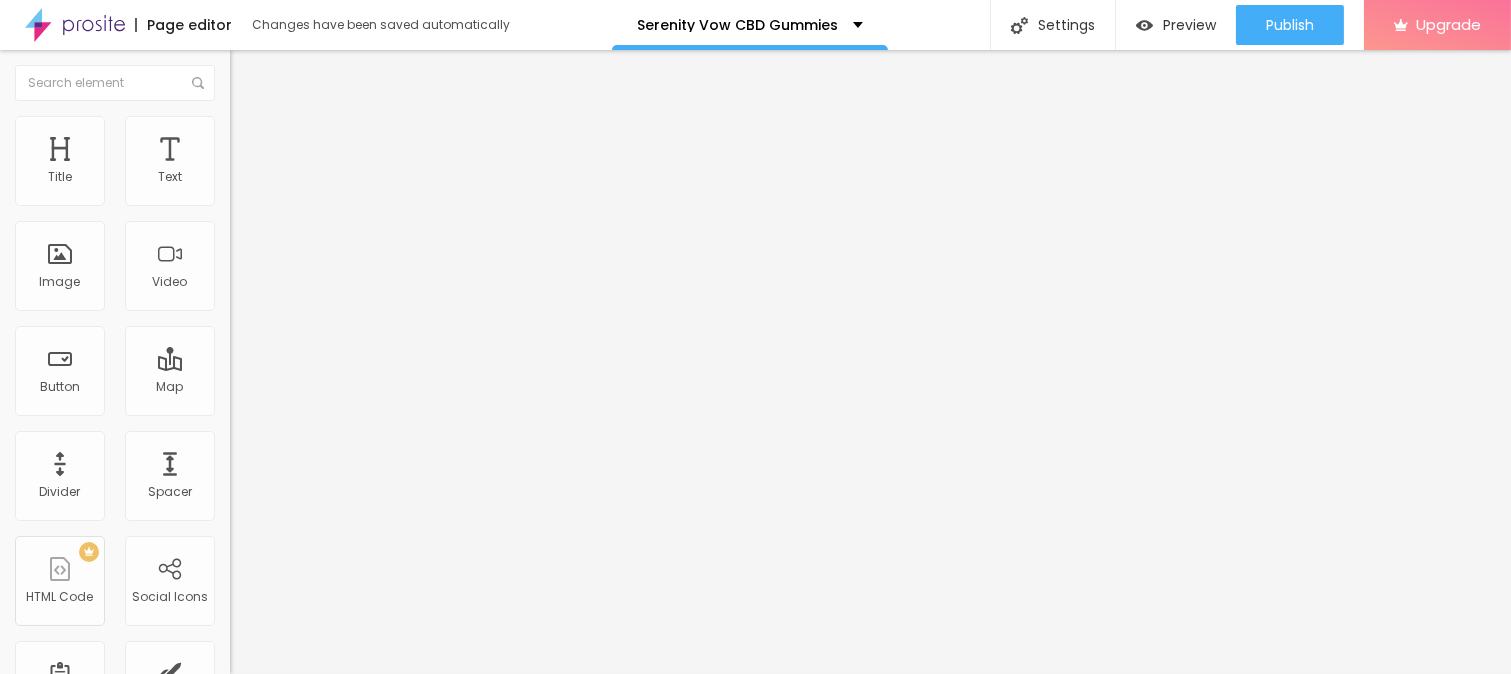 click on "Upload" at bounding box center (66, 919) 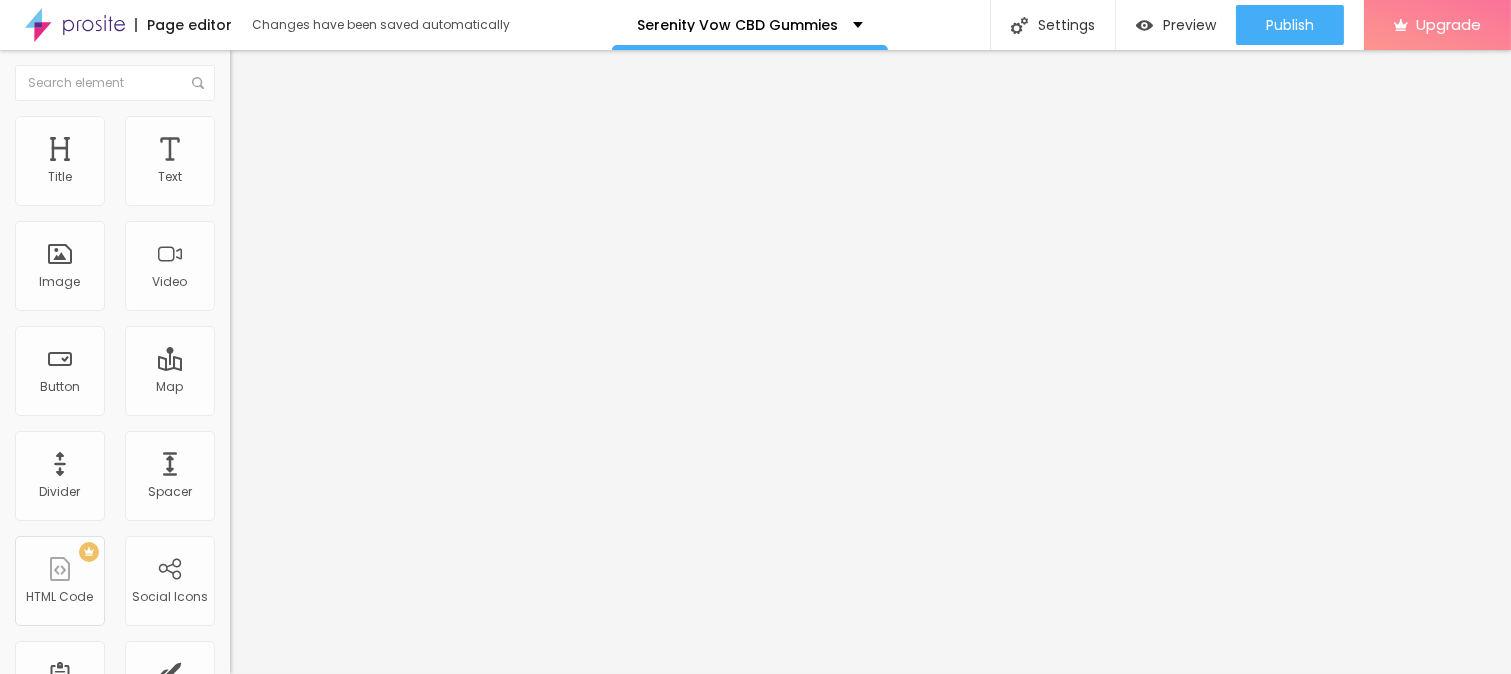 click on "Style" at bounding box center (262, 129) 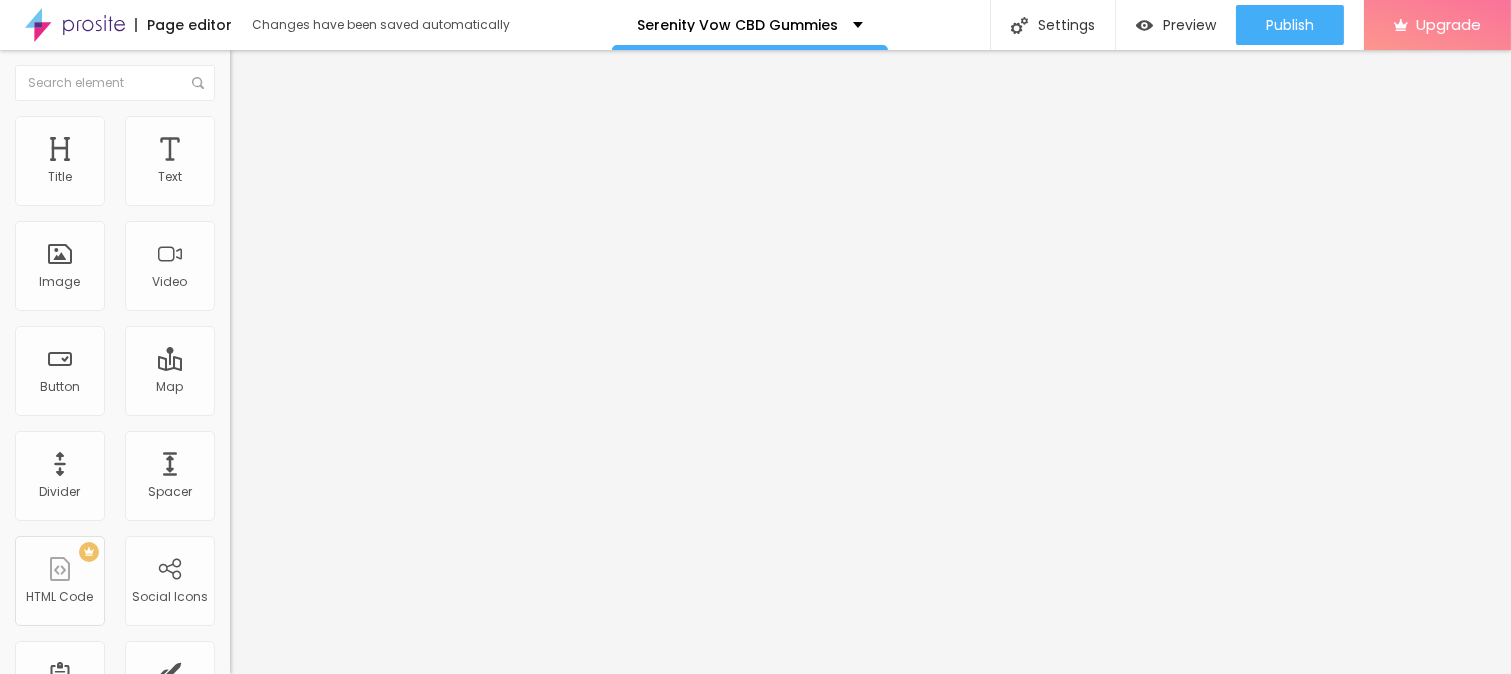 type on "95" 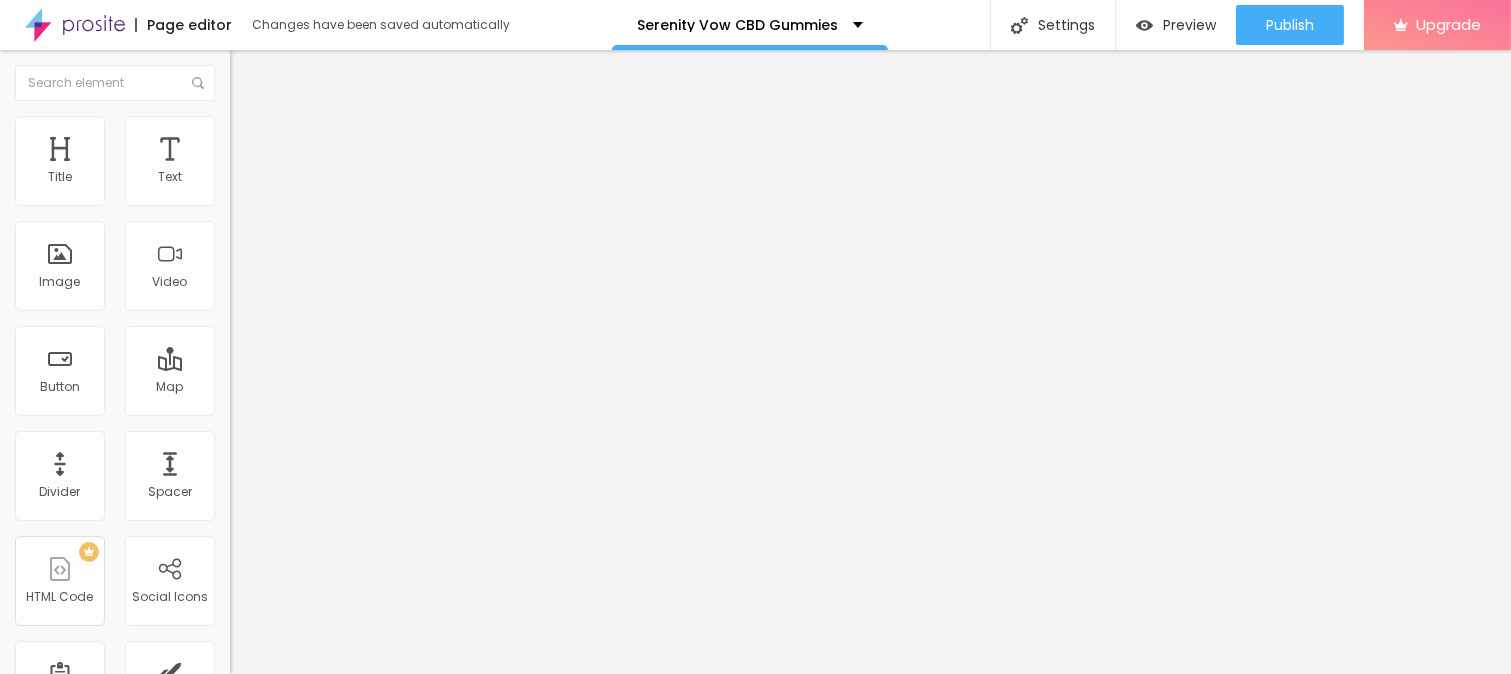 type on "90" 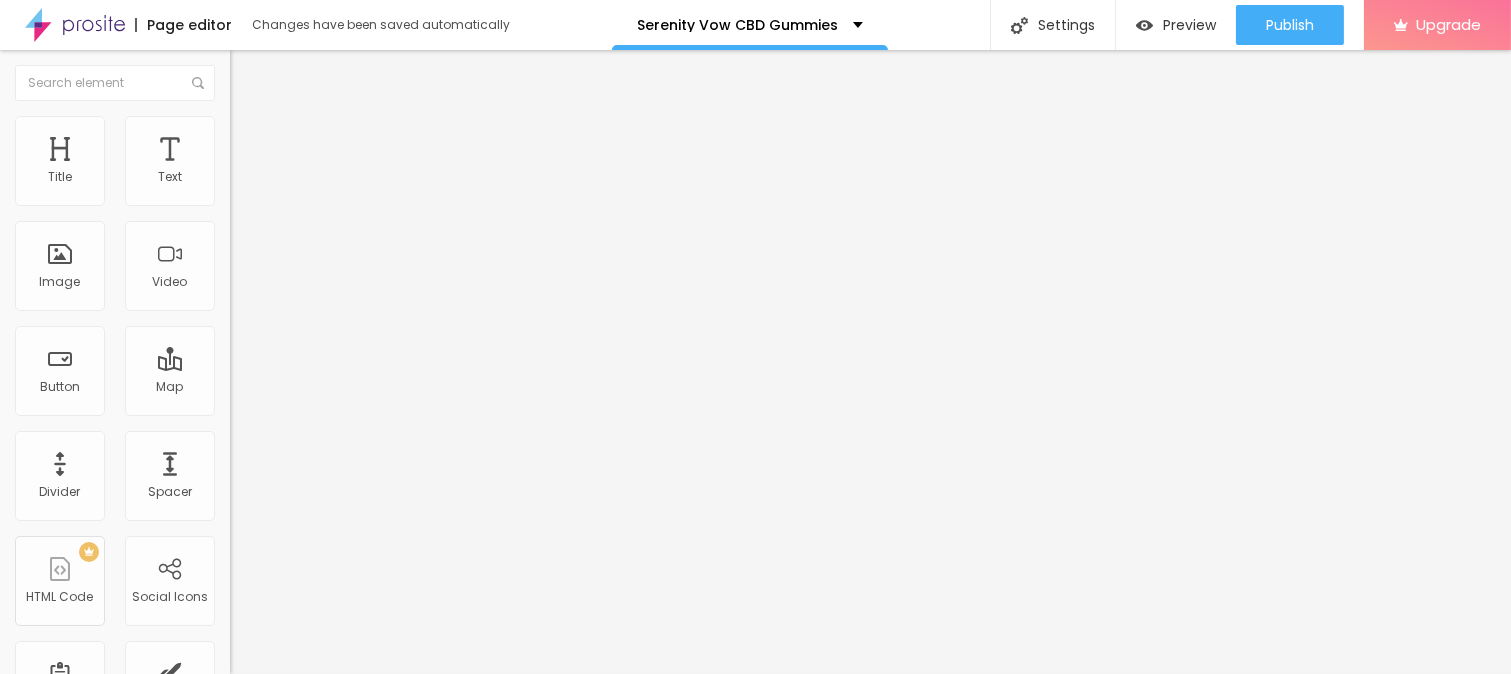type on "85" 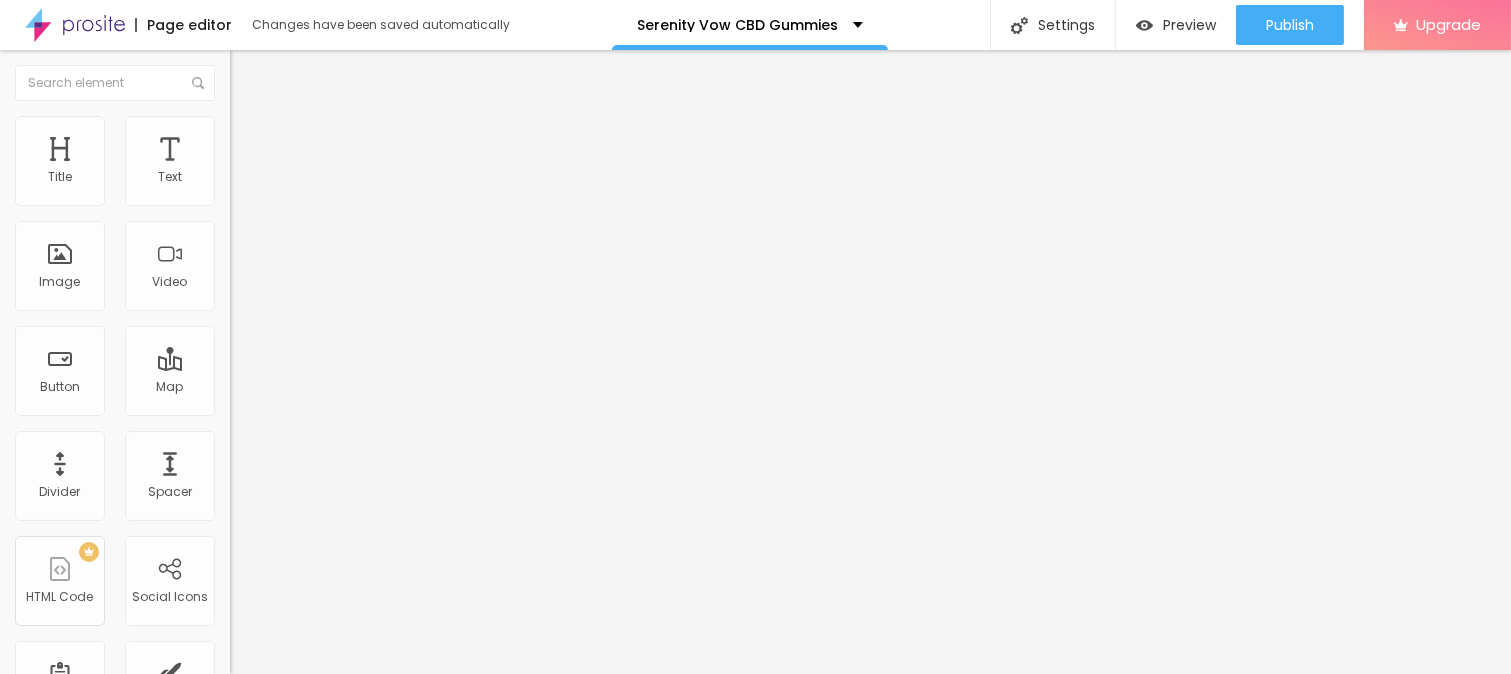 type on "85" 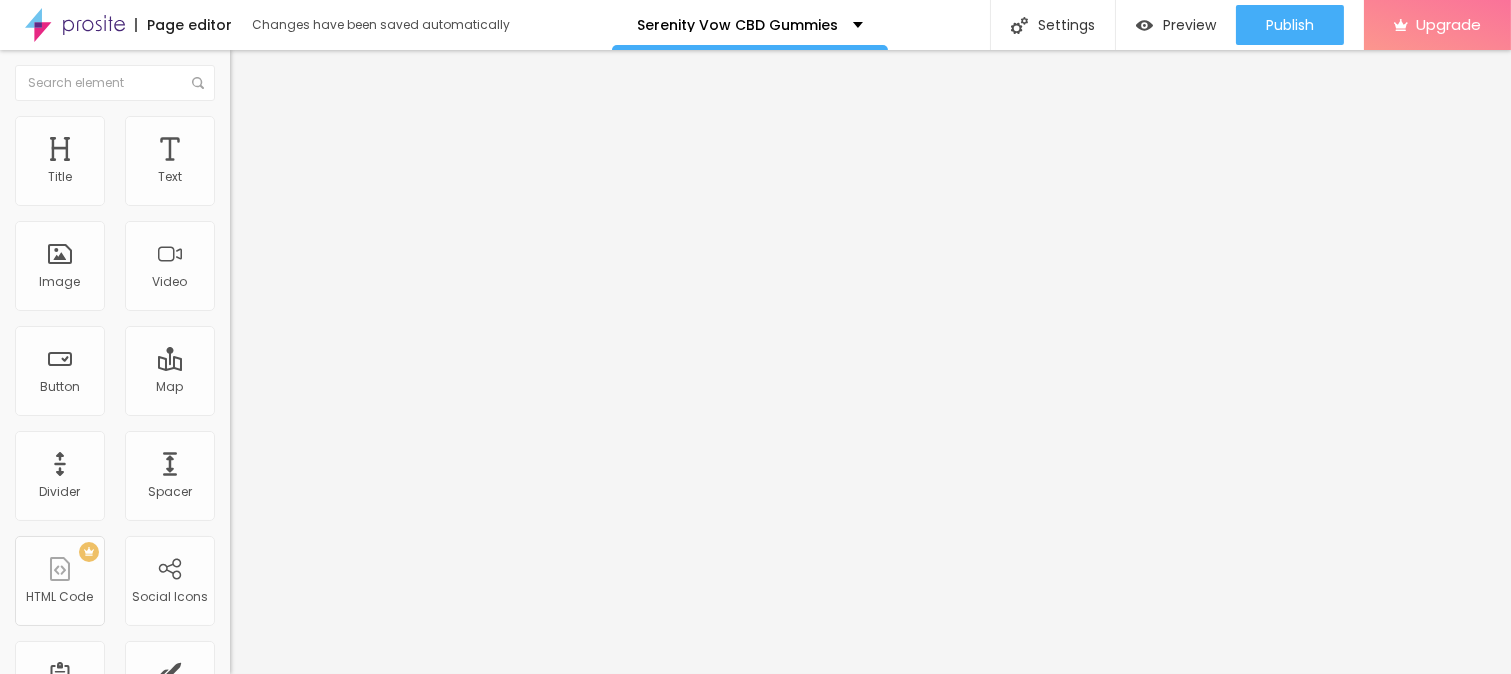 type on "80" 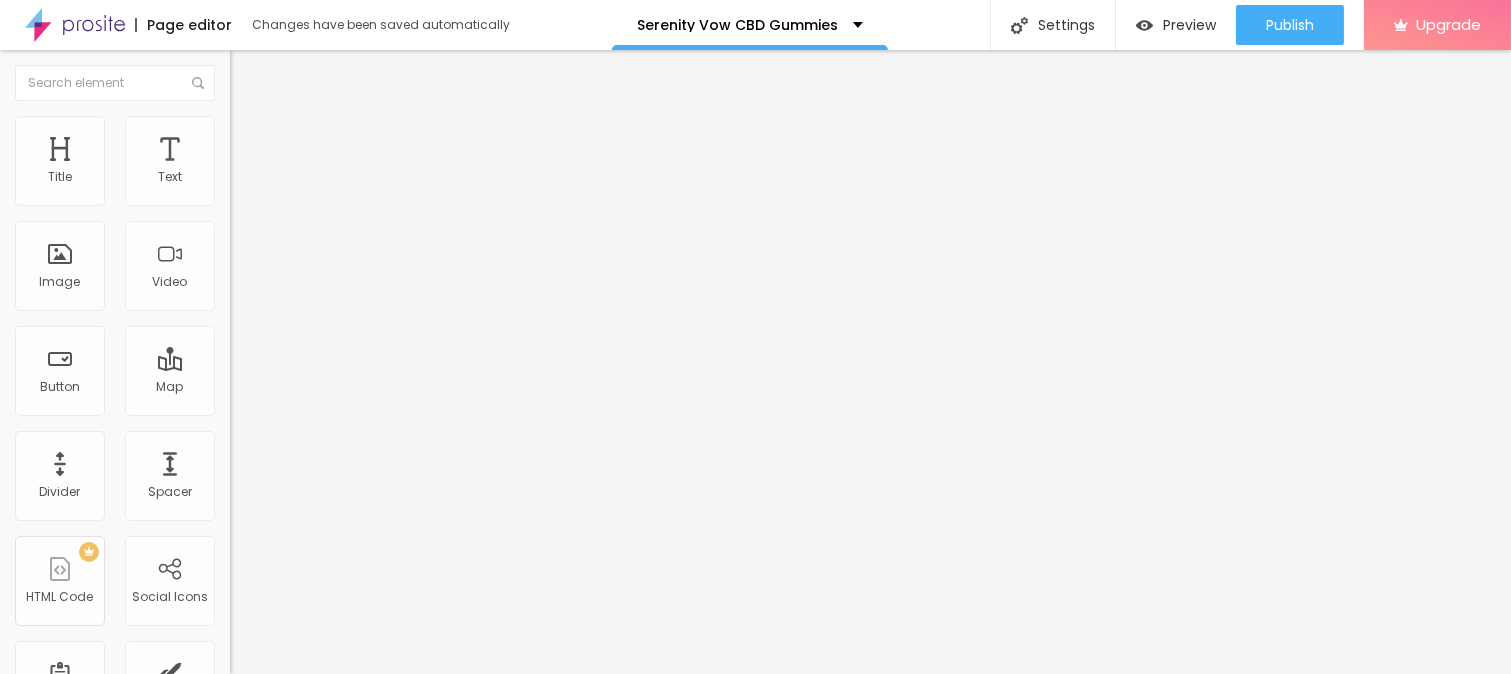 type on "70" 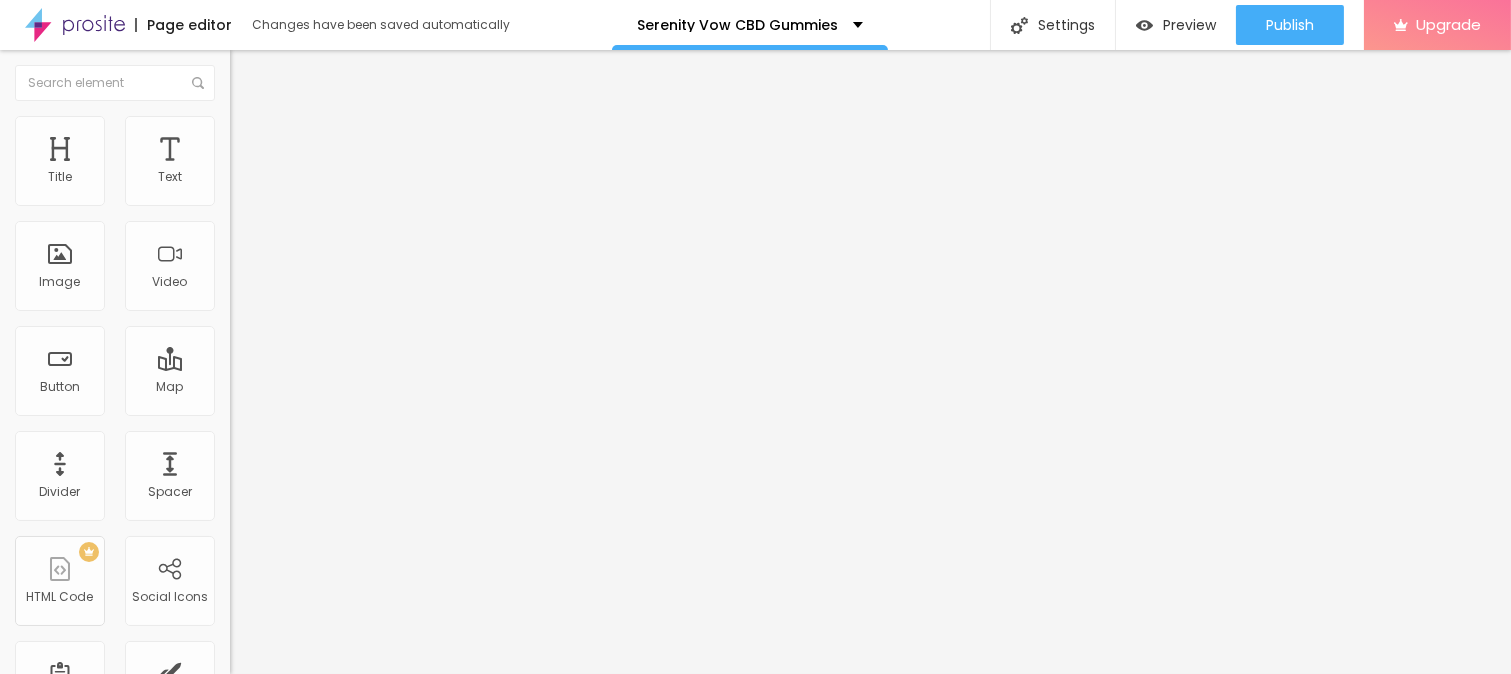 type on "70" 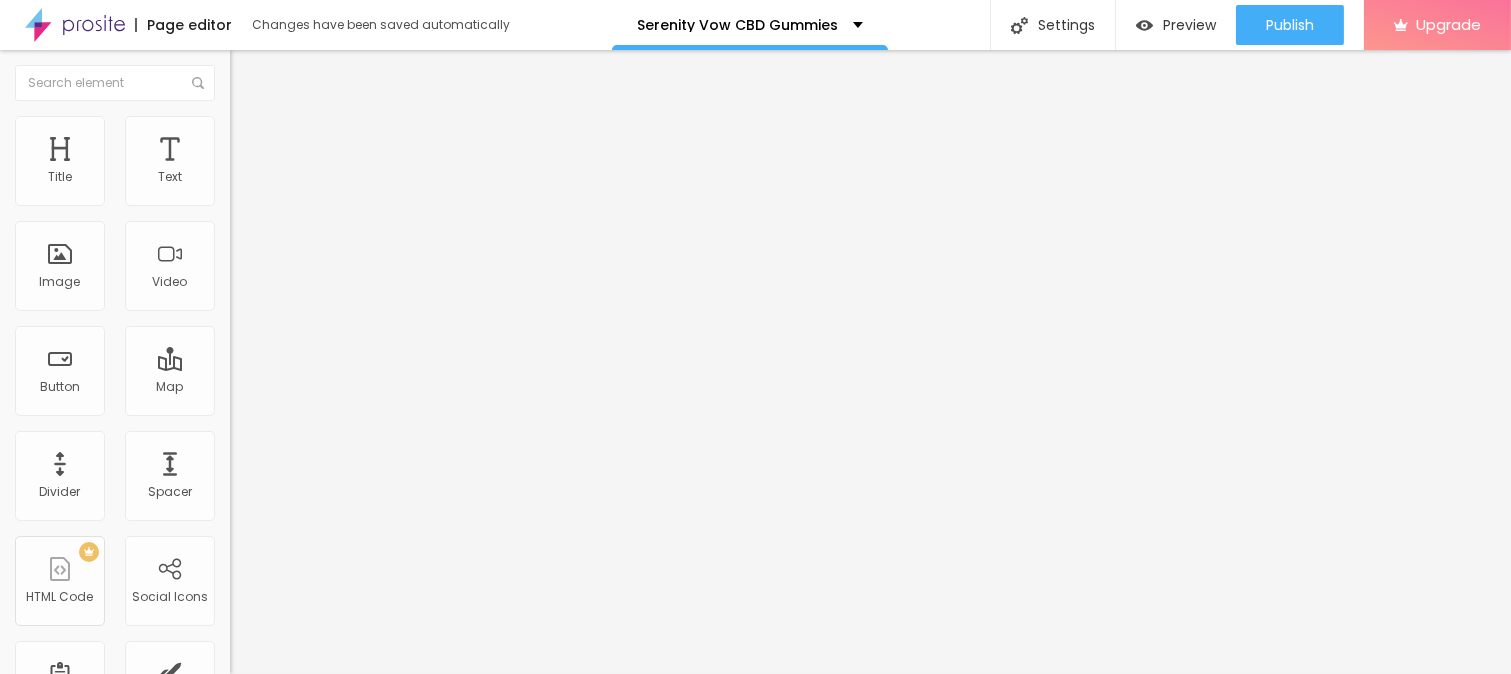 type on "65" 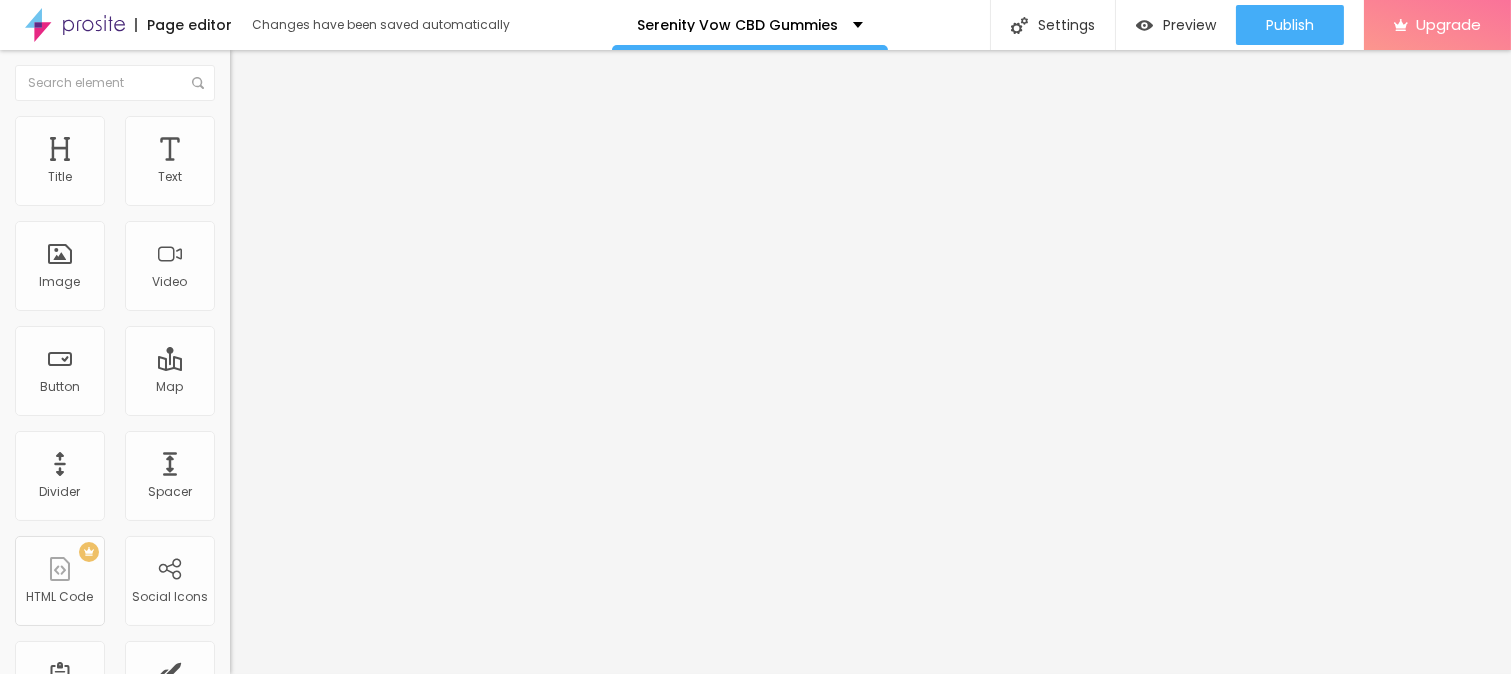 type on "65" 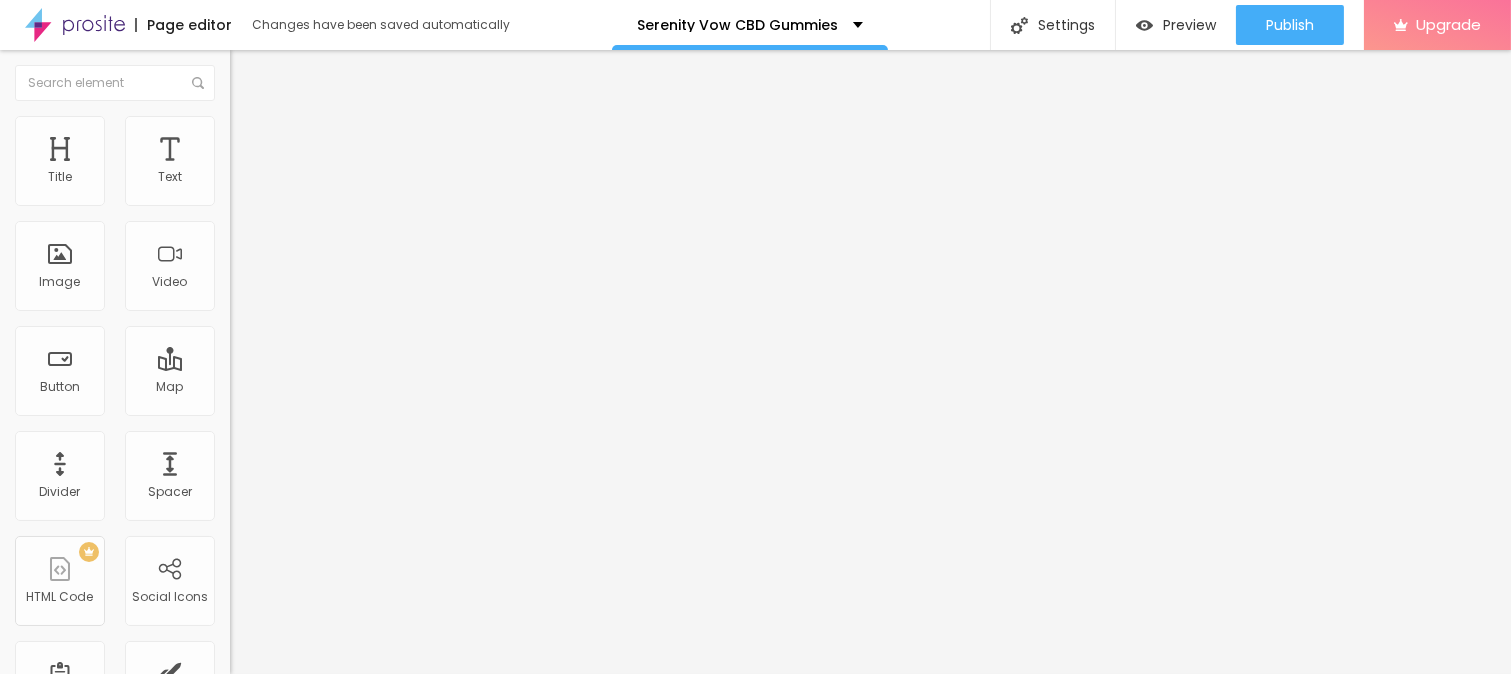 type on "60" 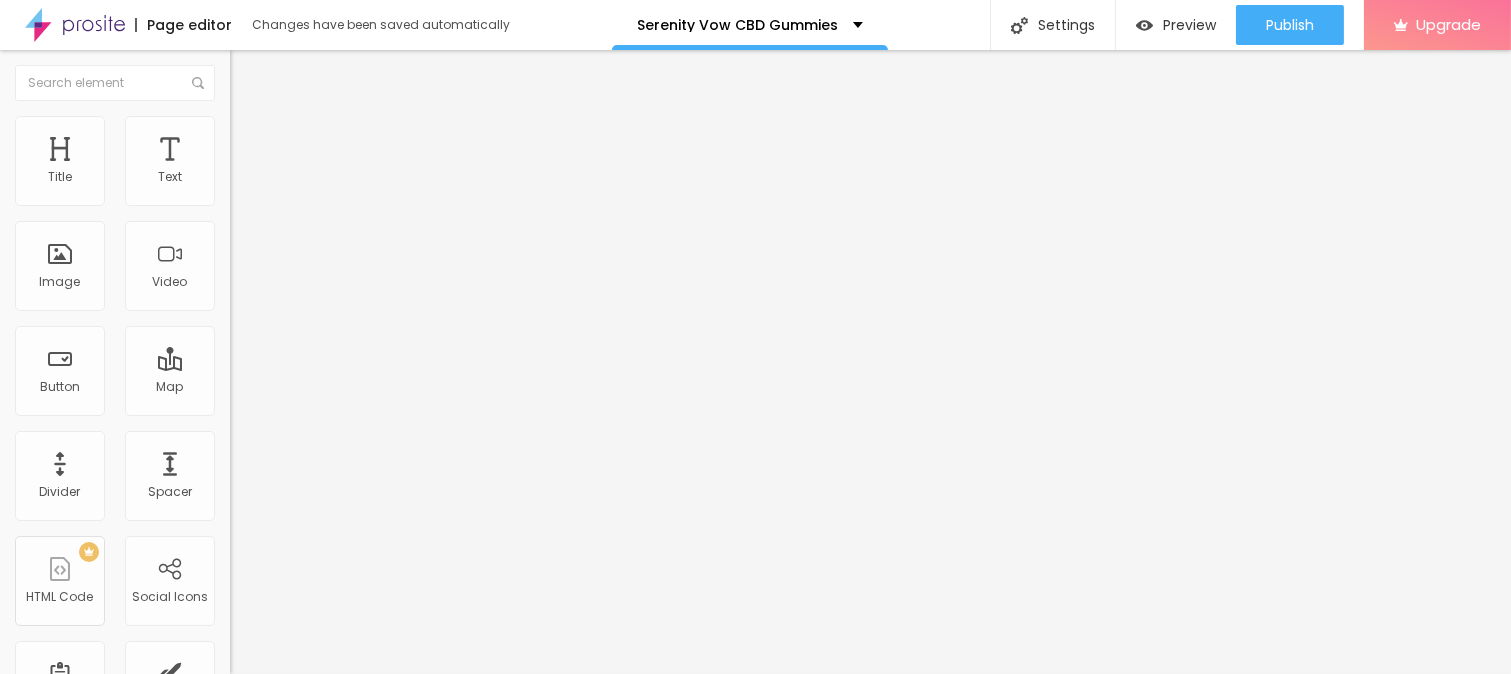 type on "55" 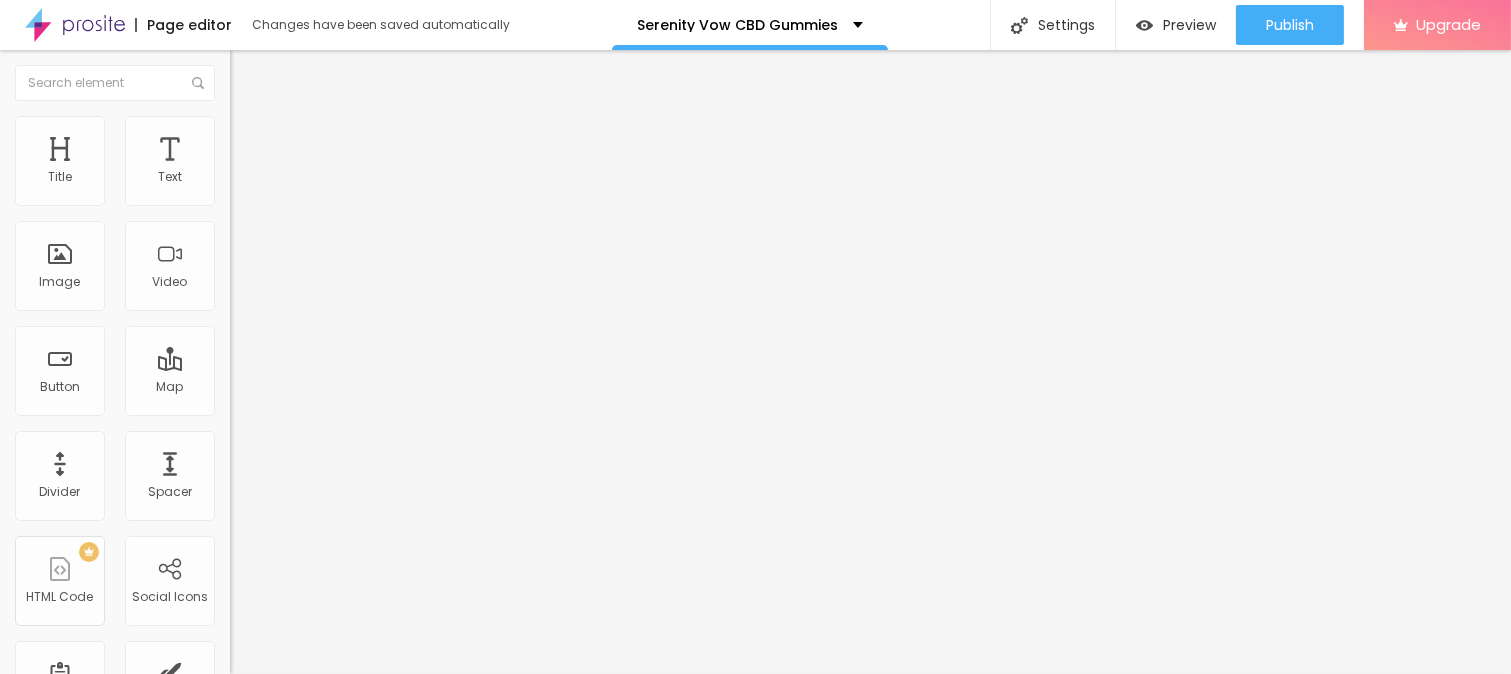 type on "55" 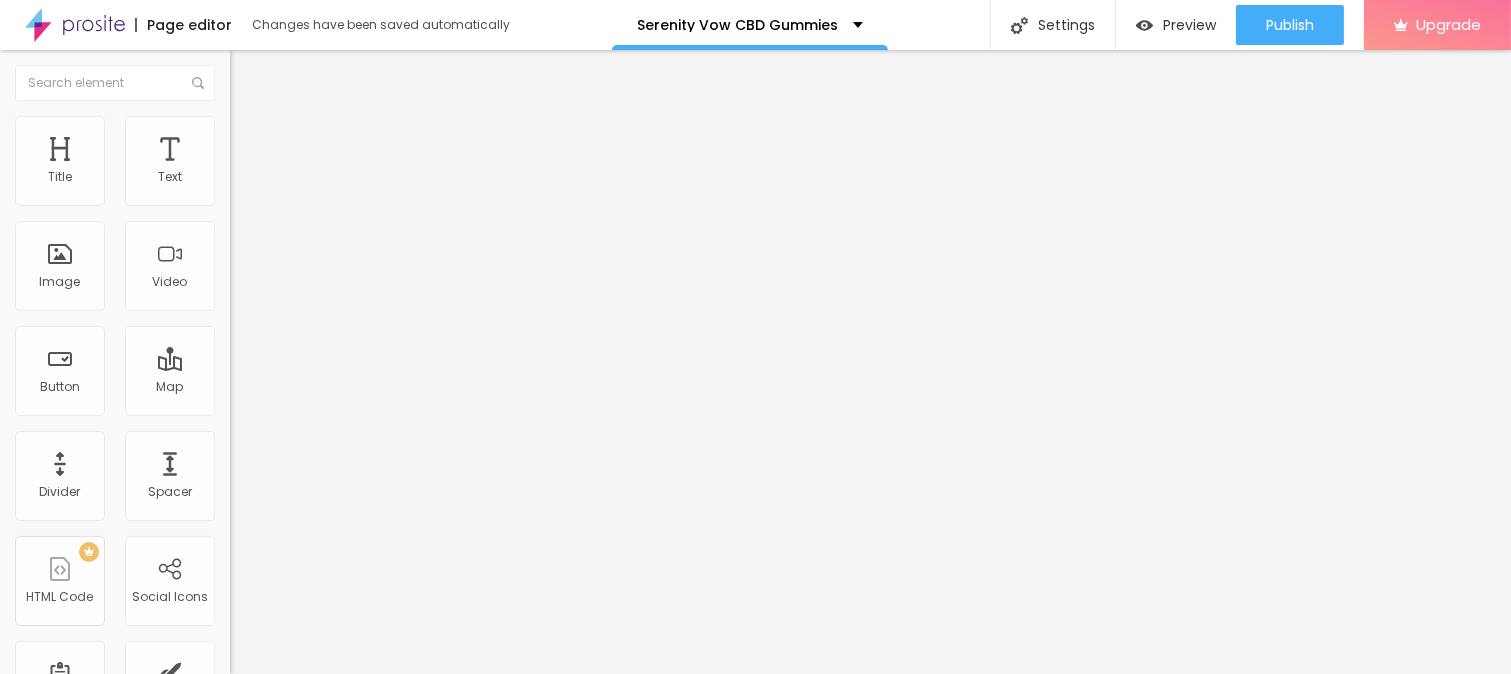 type on "50" 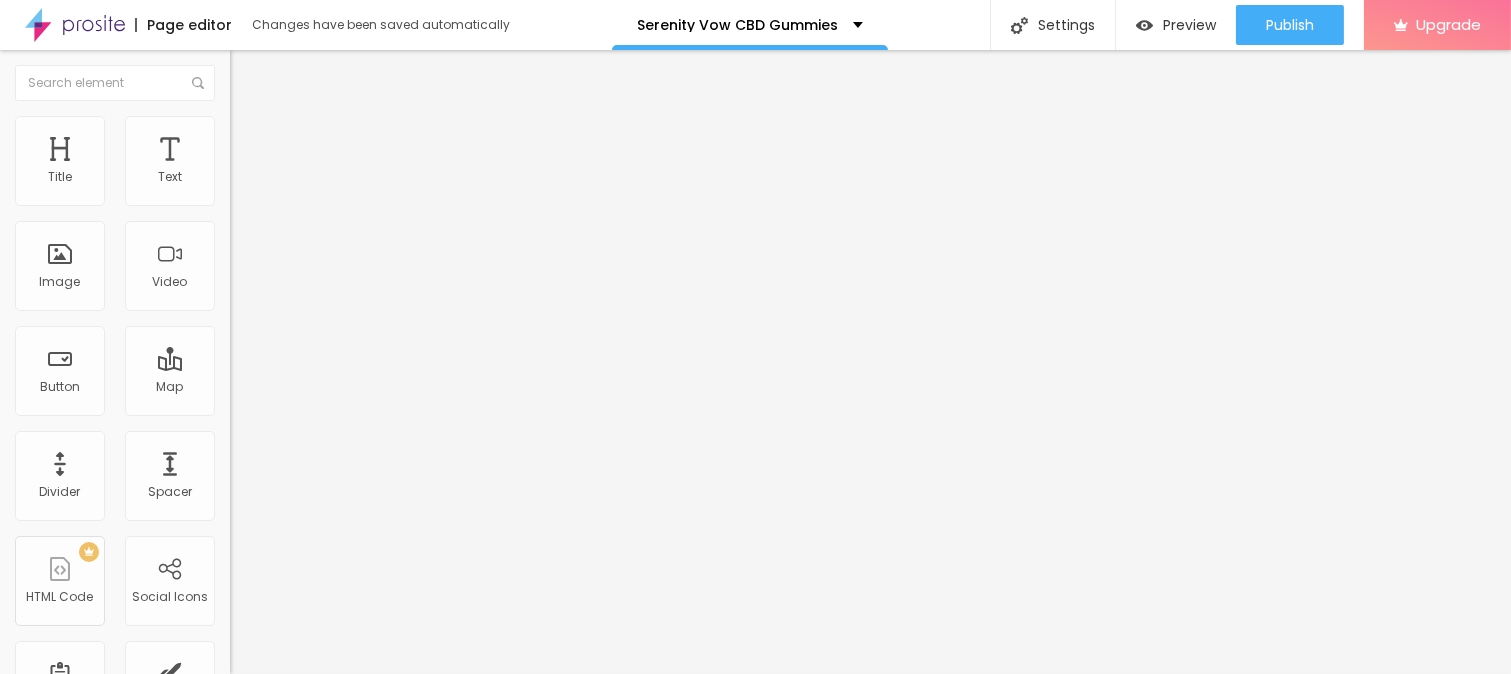 drag, startPoint x: 204, startPoint y: 212, endPoint x: 106, endPoint y: 217, distance: 98.12747 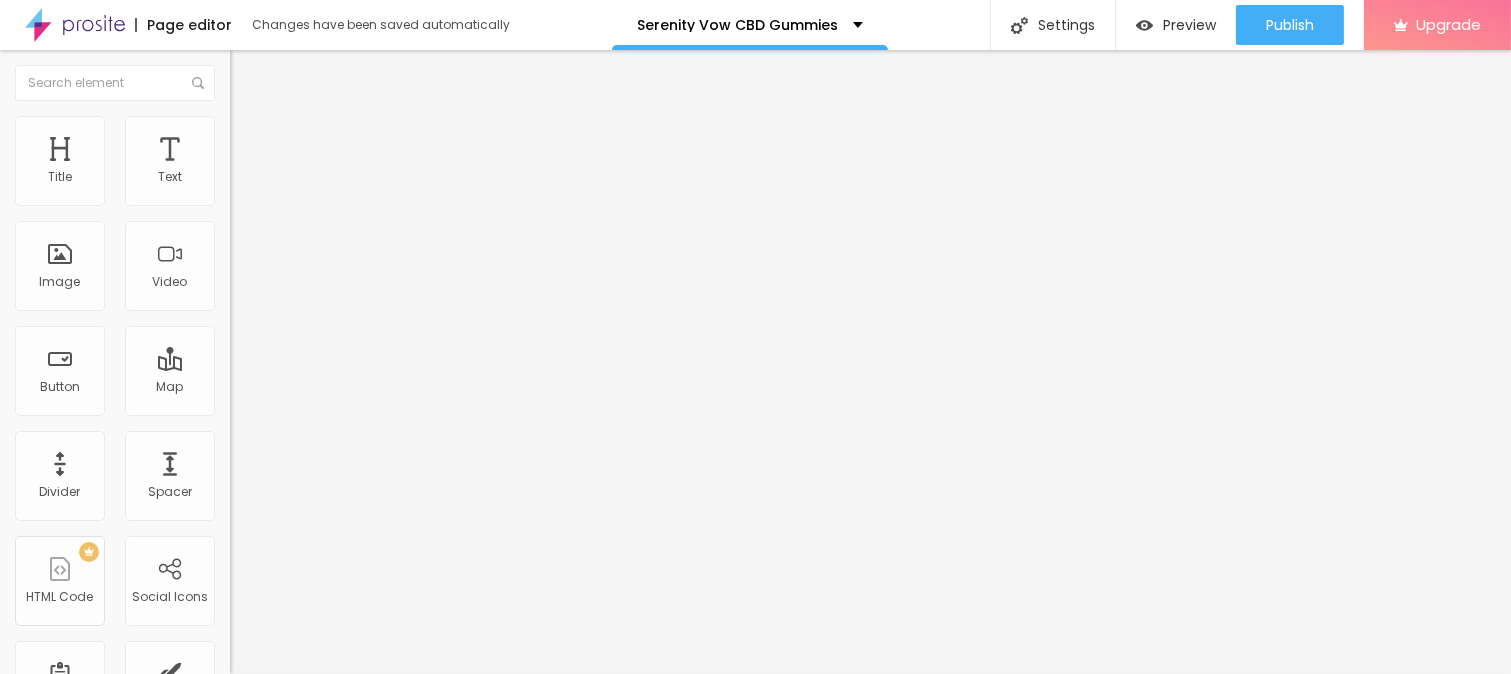 type on "50" 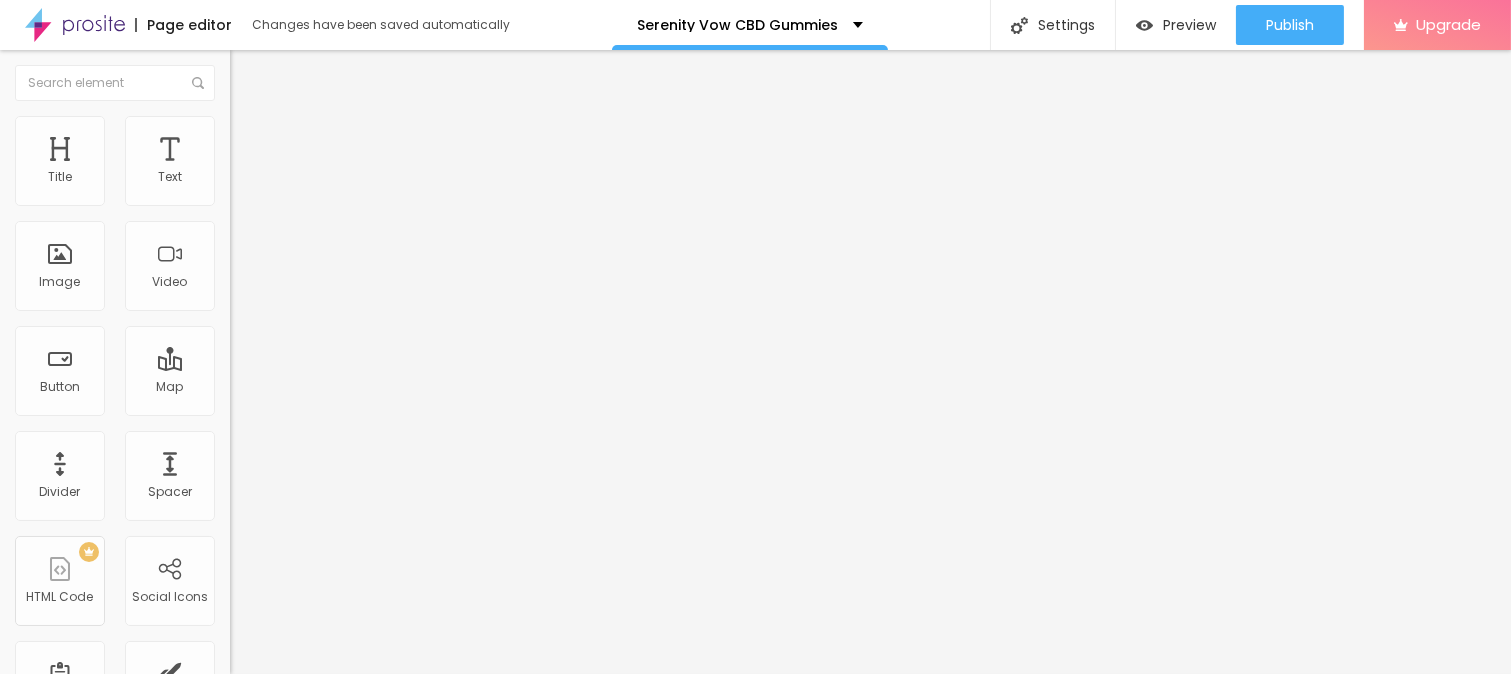 click on "https://" at bounding box center (350, 400) 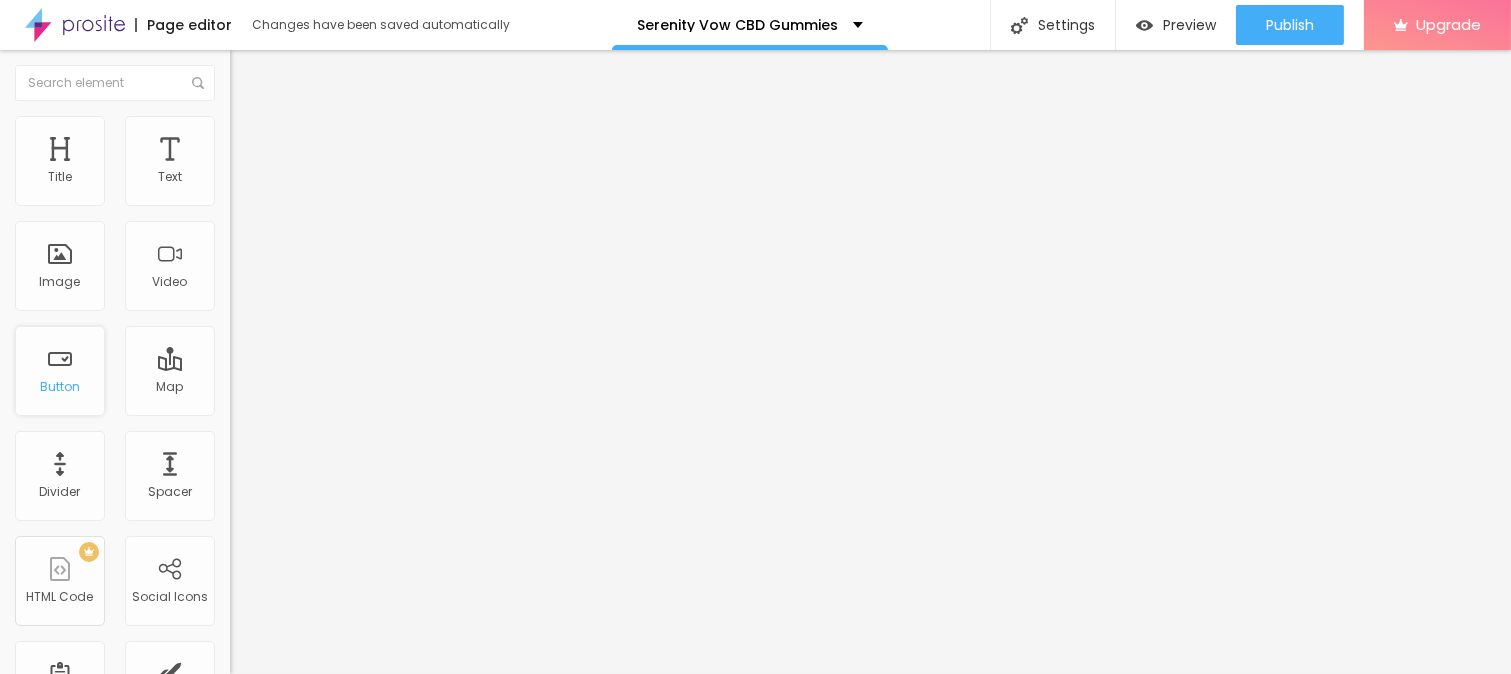 click on "Button" at bounding box center [60, 371] 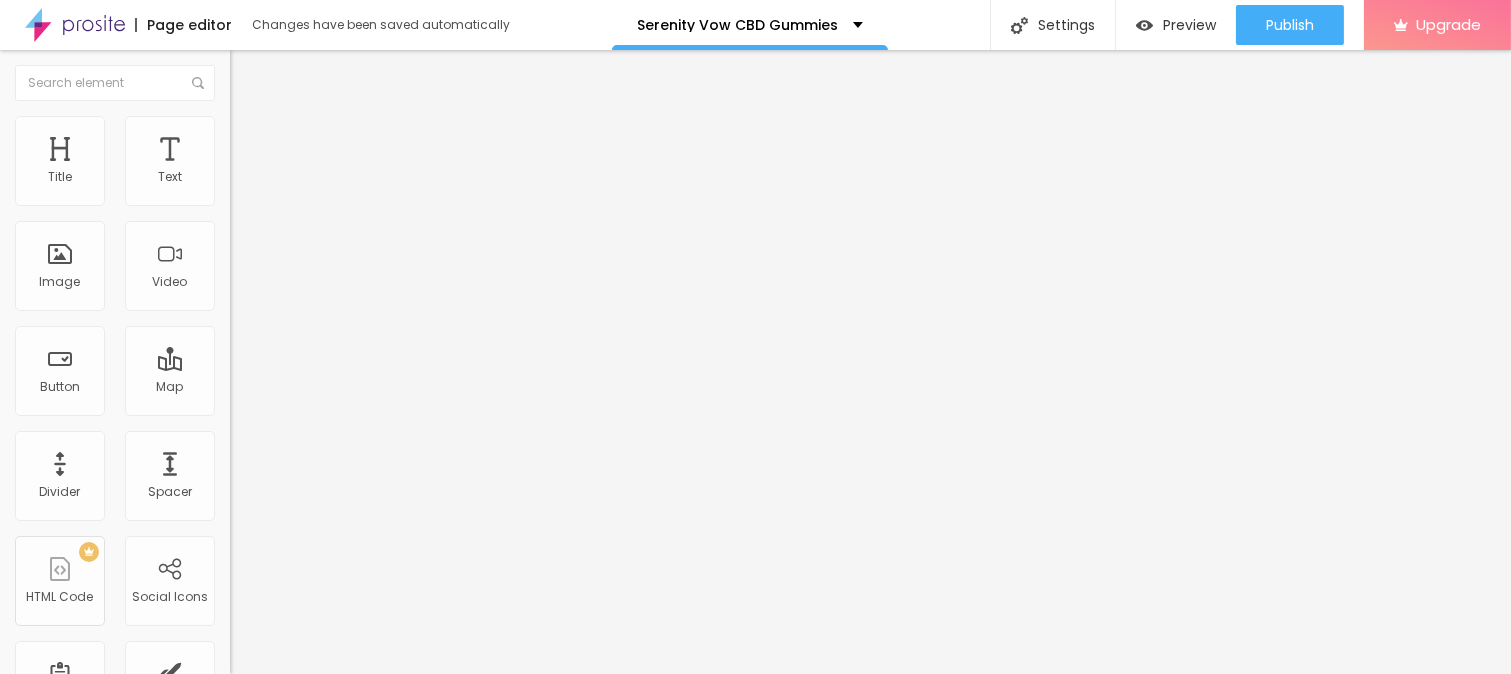 click on "Click me" at bounding box center [350, 178] 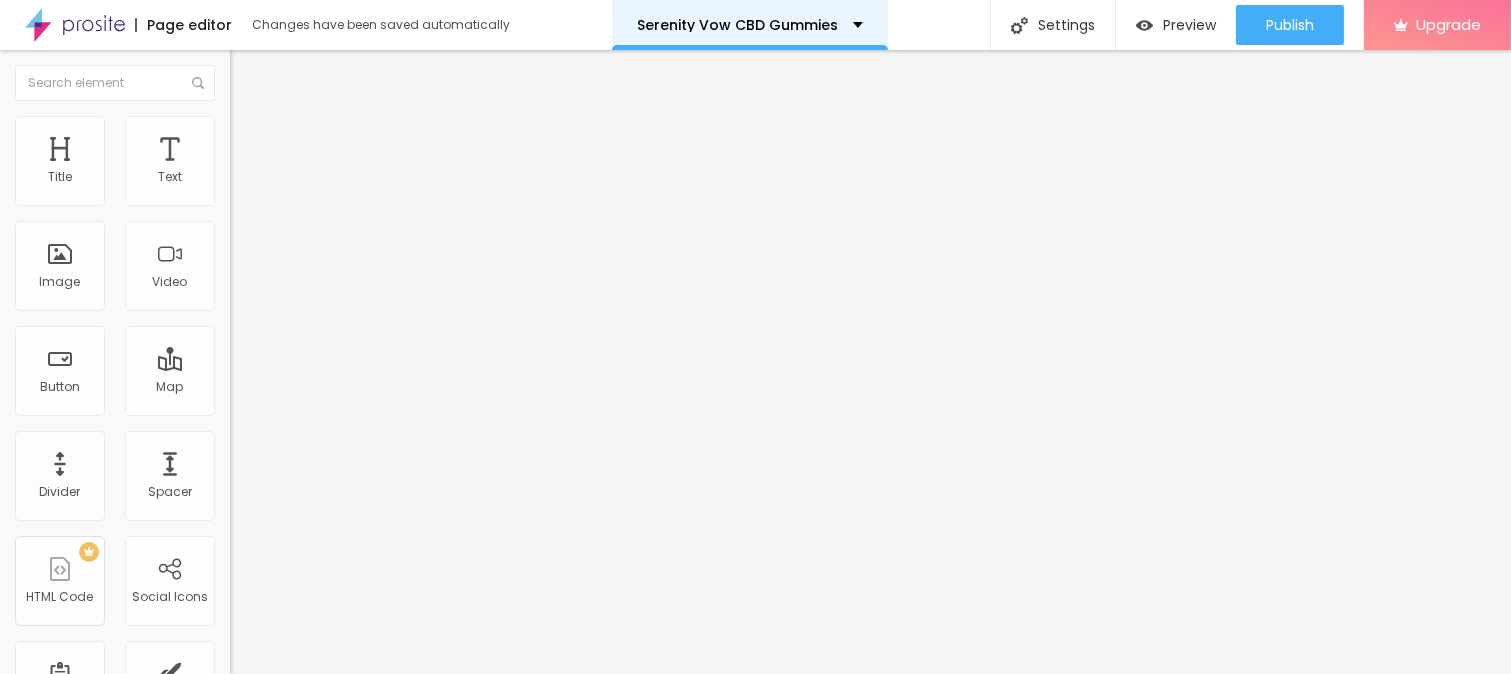 paste on "🛒" 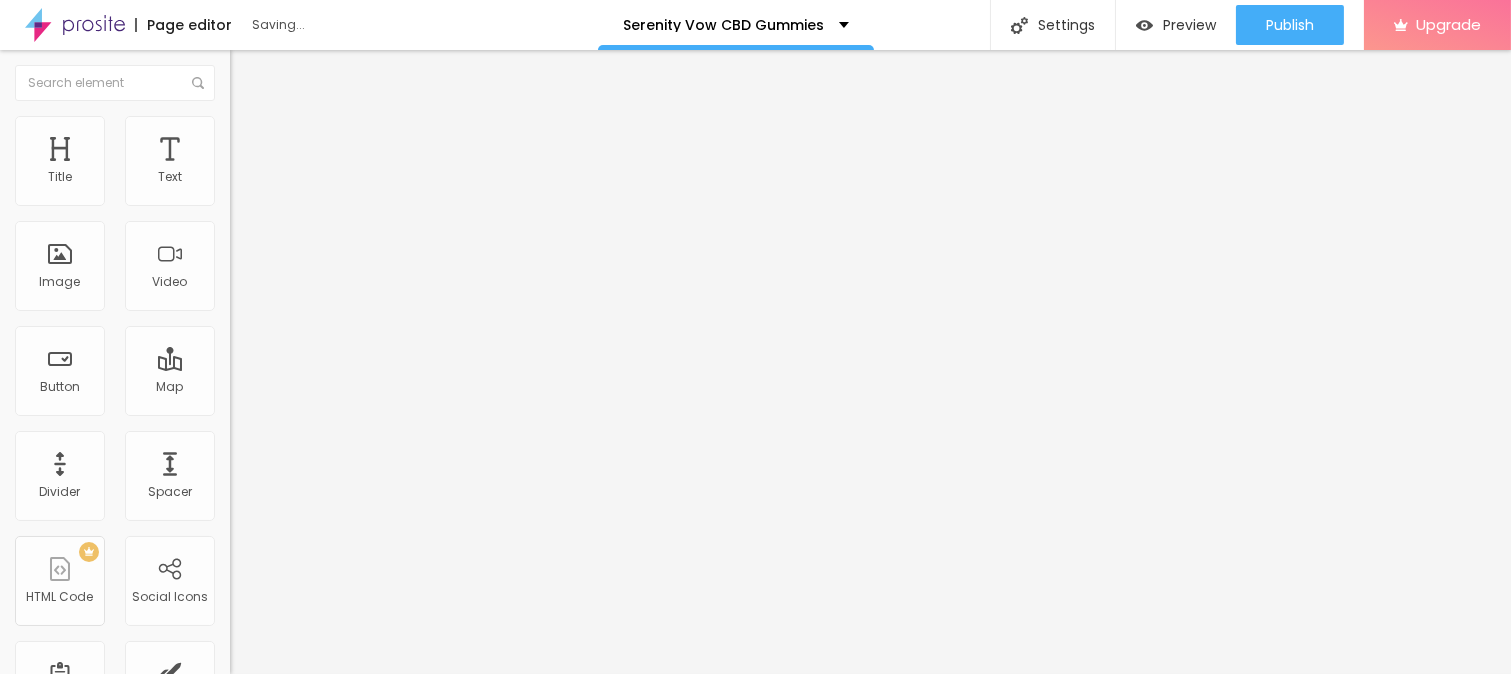 click on "https://" at bounding box center [350, 402] 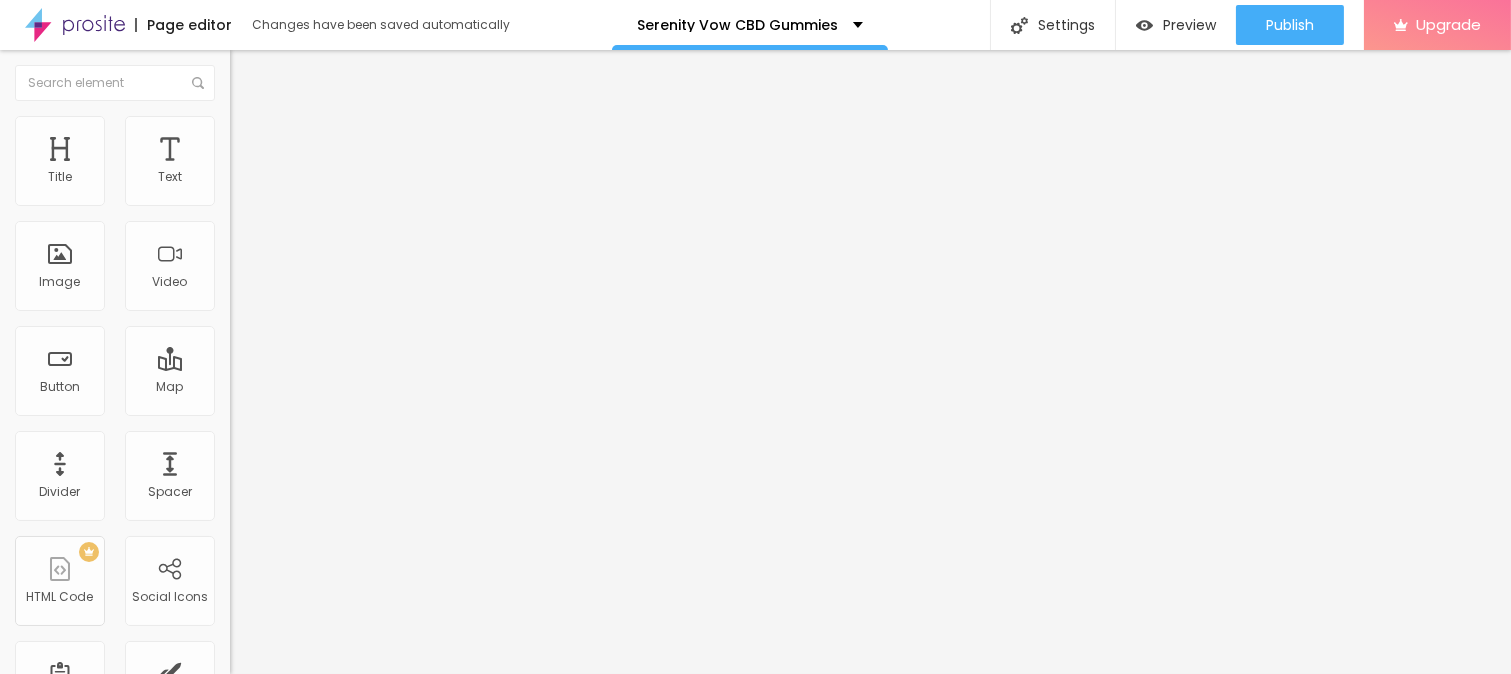 click on "https://" at bounding box center (350, 402) 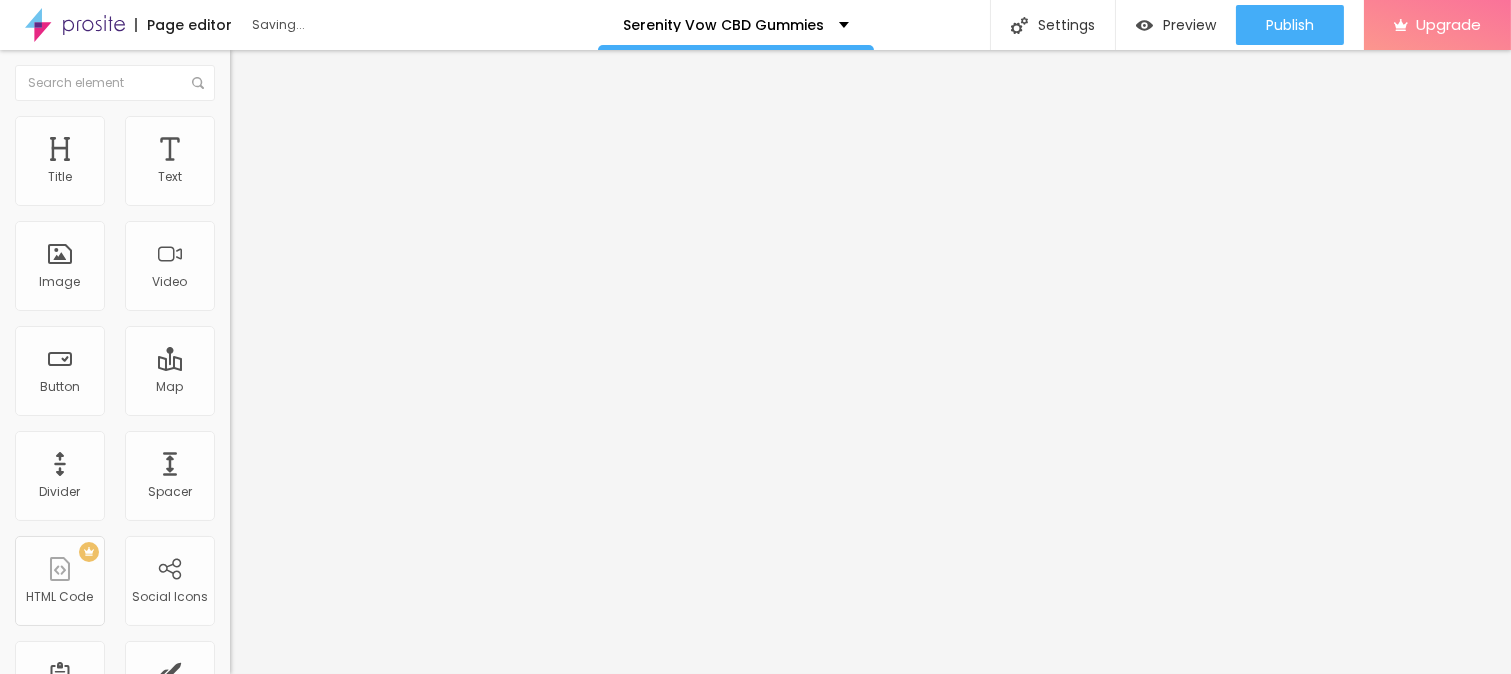 click on "https://https://top10cbdstore.com/Order-SerenityVowCBDGummies" at bounding box center [350, 402] 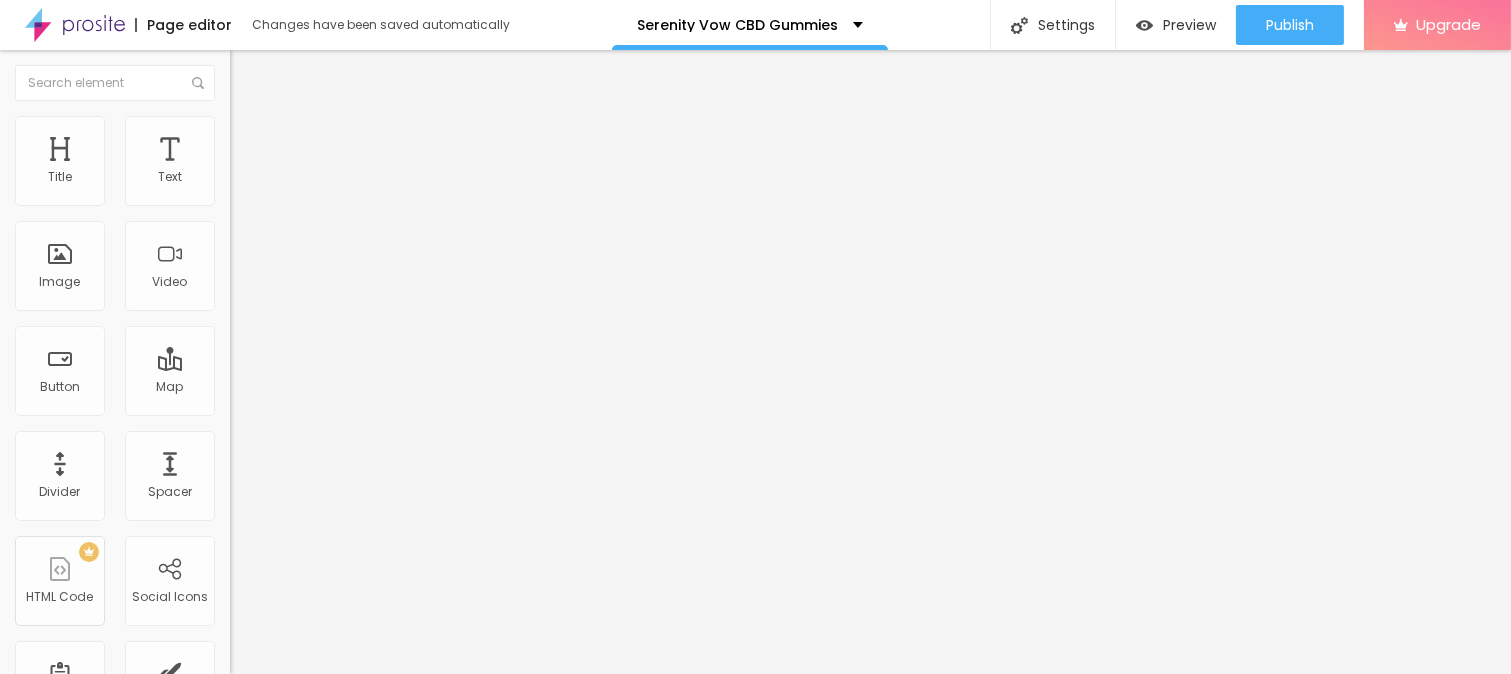 click on "https://https://top10cbdstore.com/Order-SerenityVowCBDGummies" at bounding box center (350, 402) 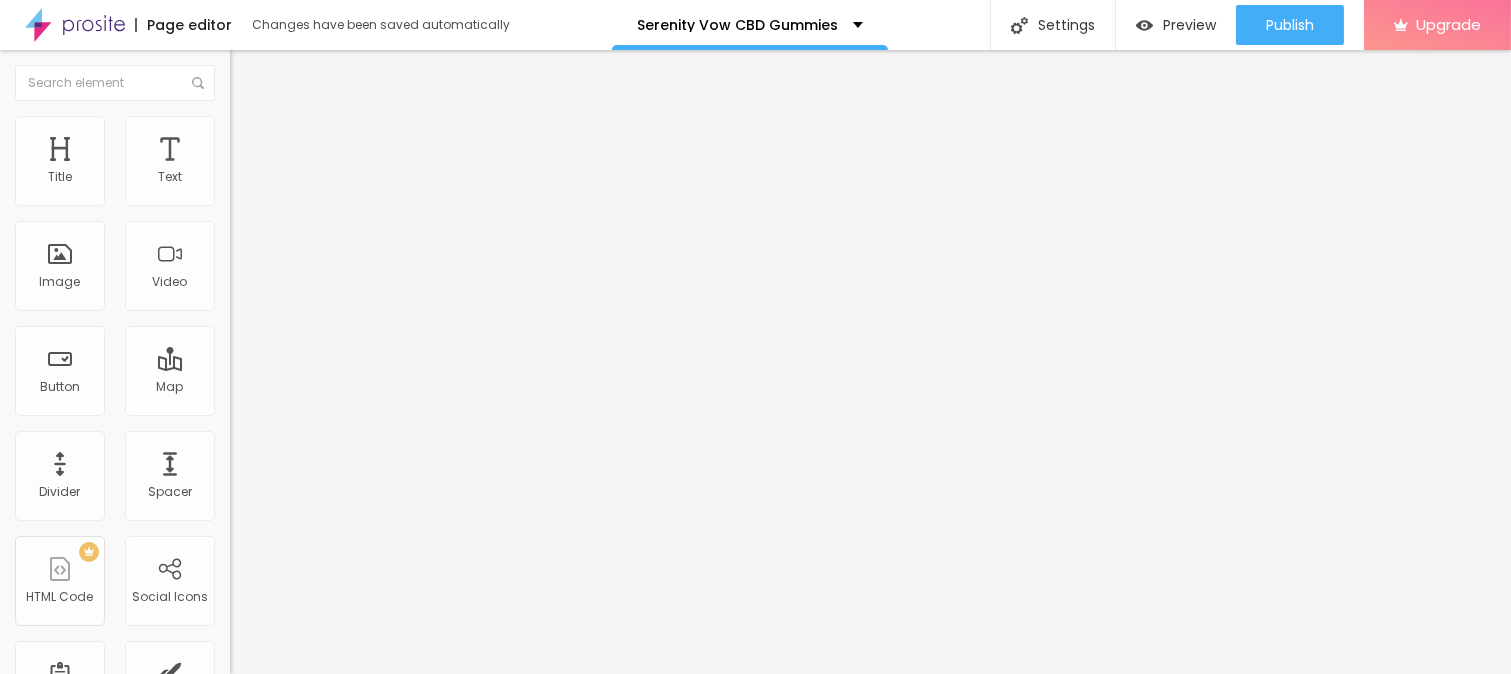 click on "Size Default Small Default Big" at bounding box center [345, 322] 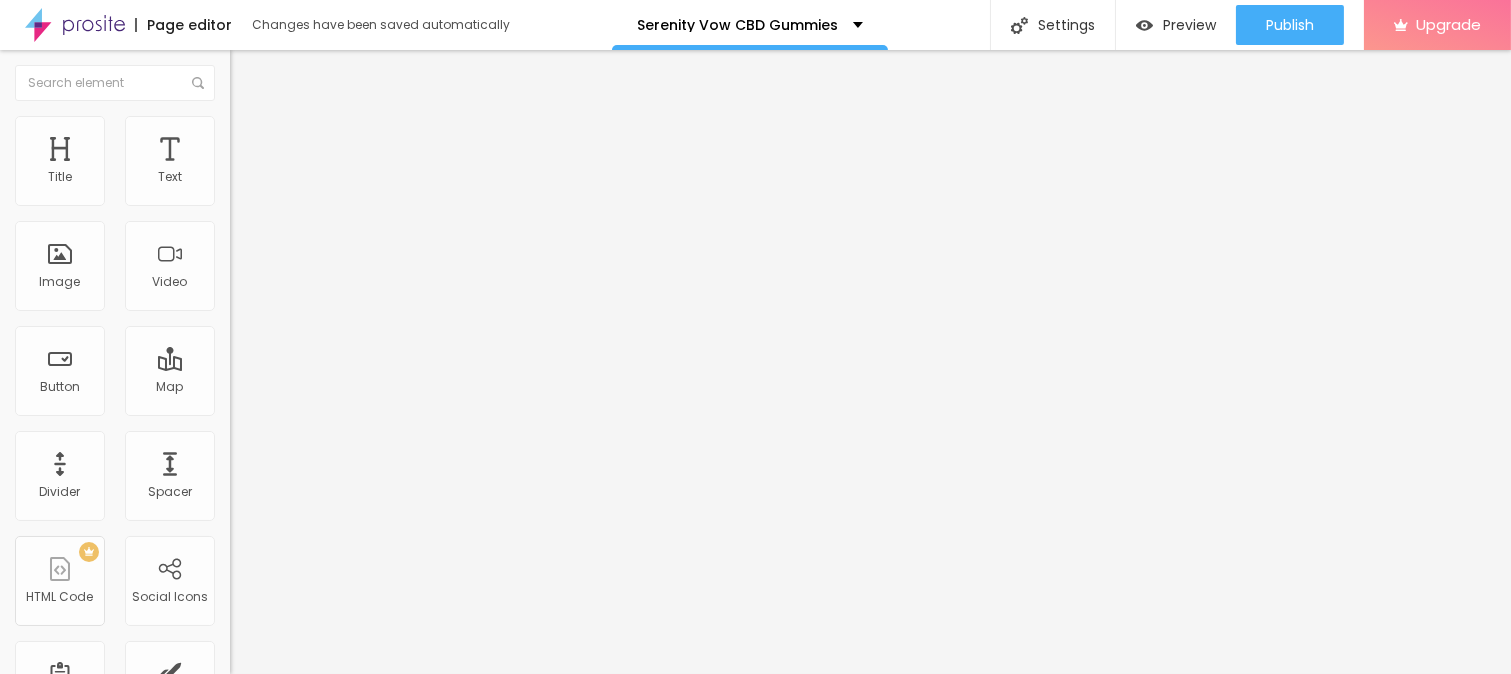 click on "Small" at bounding box center (248, 318) 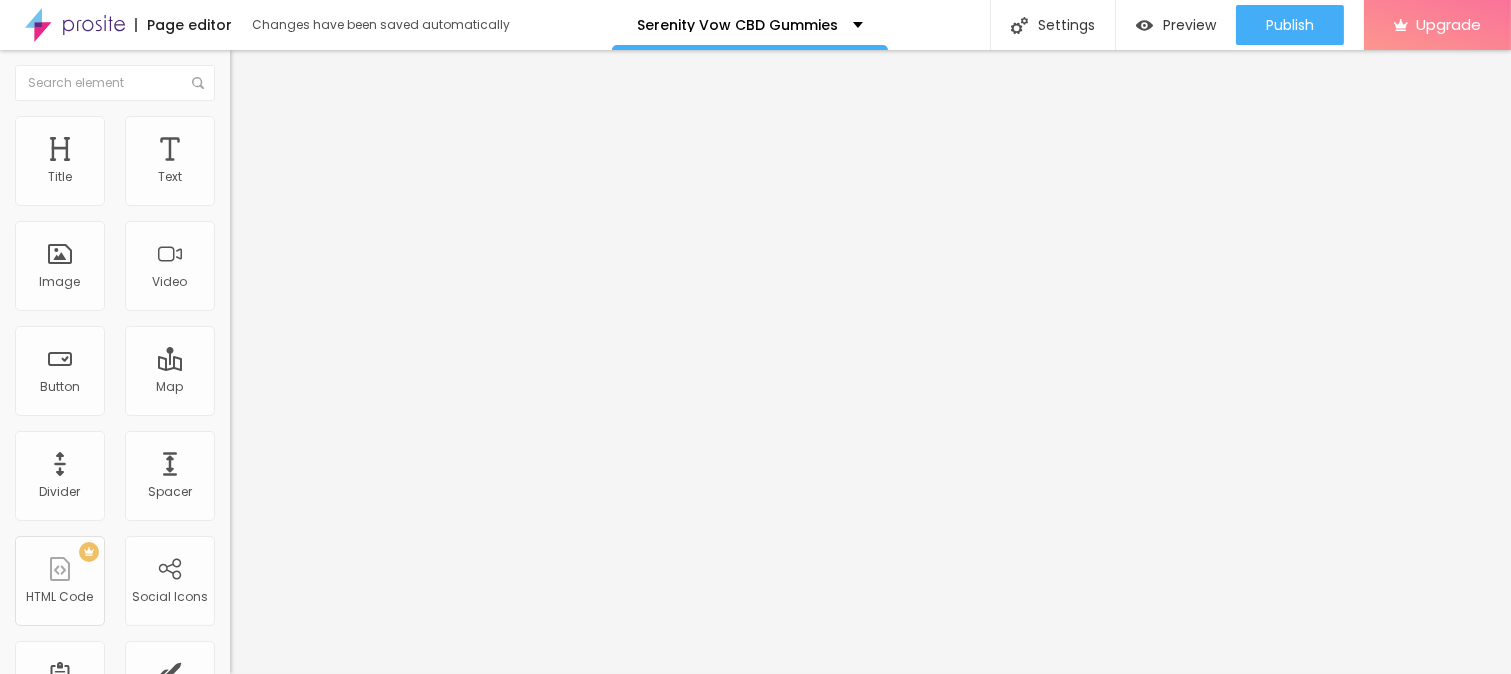 click 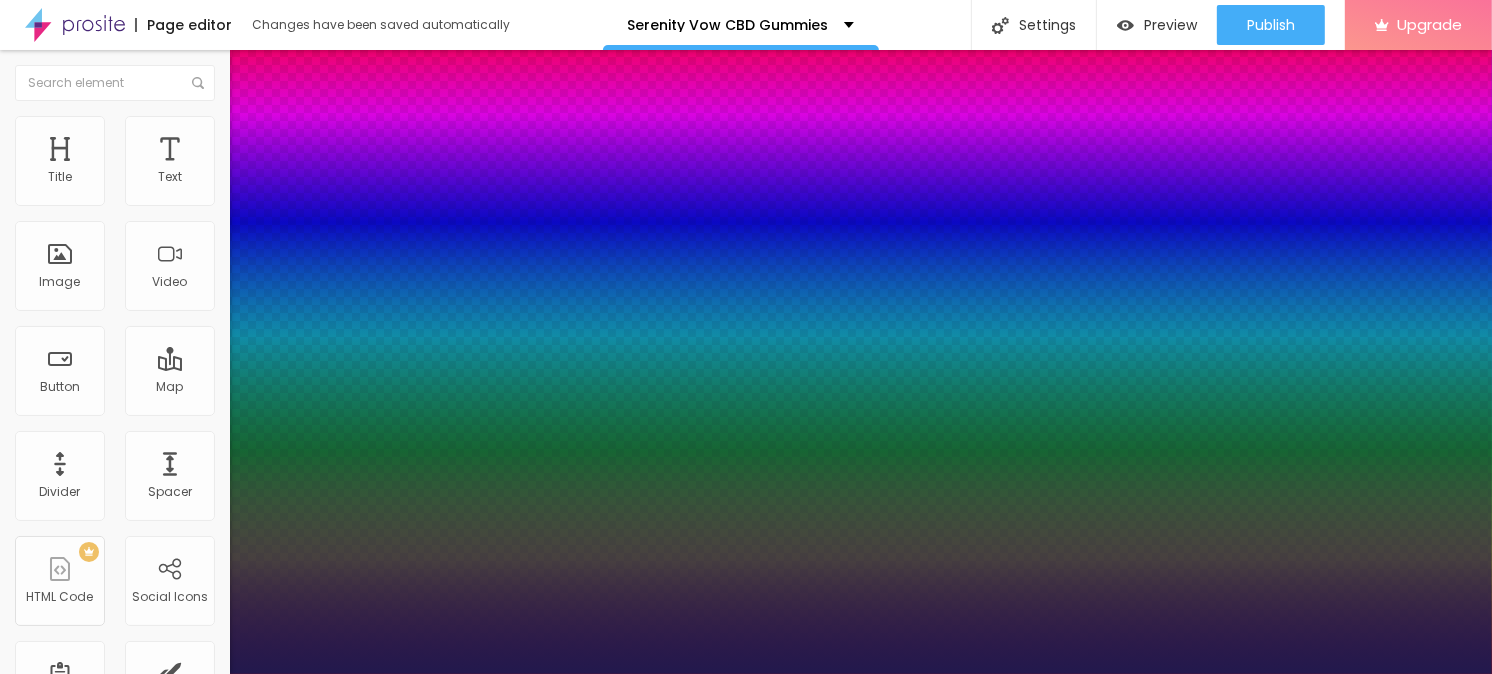 type on "1" 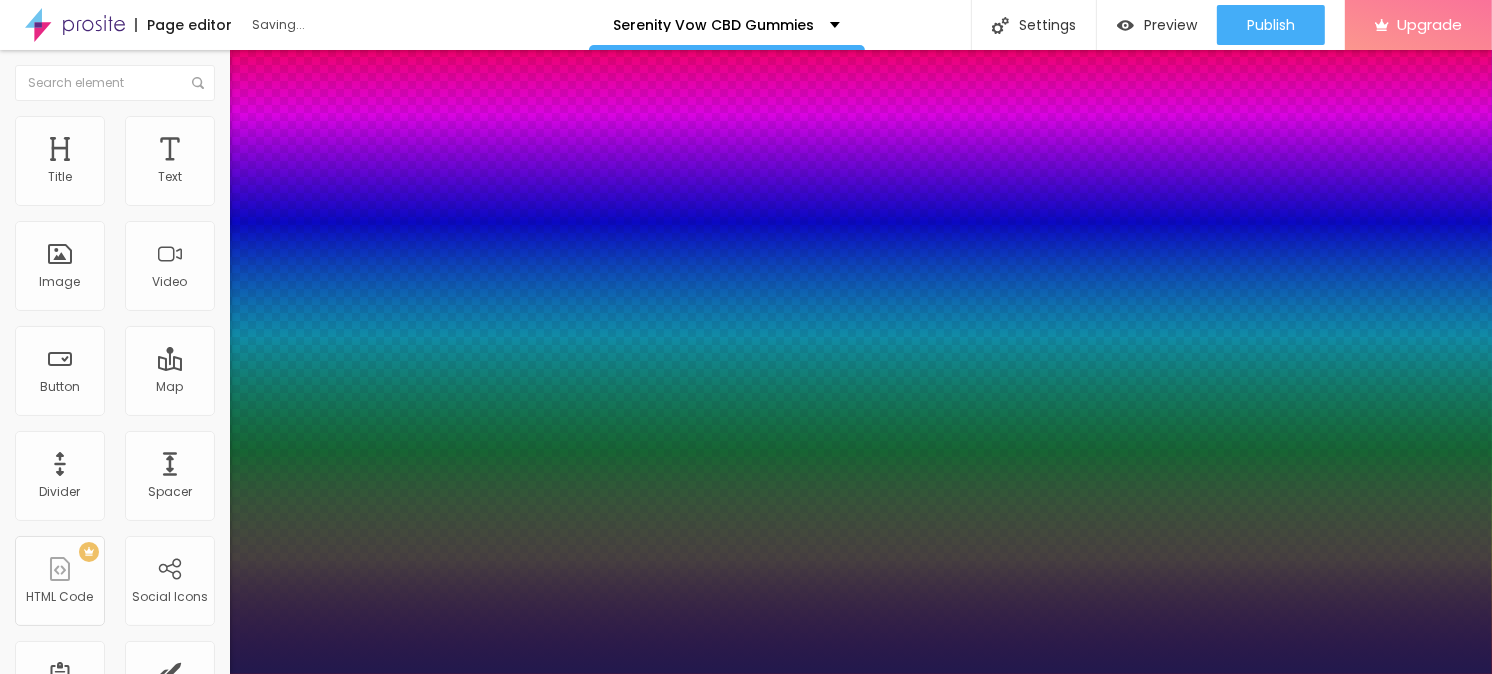 type on "21" 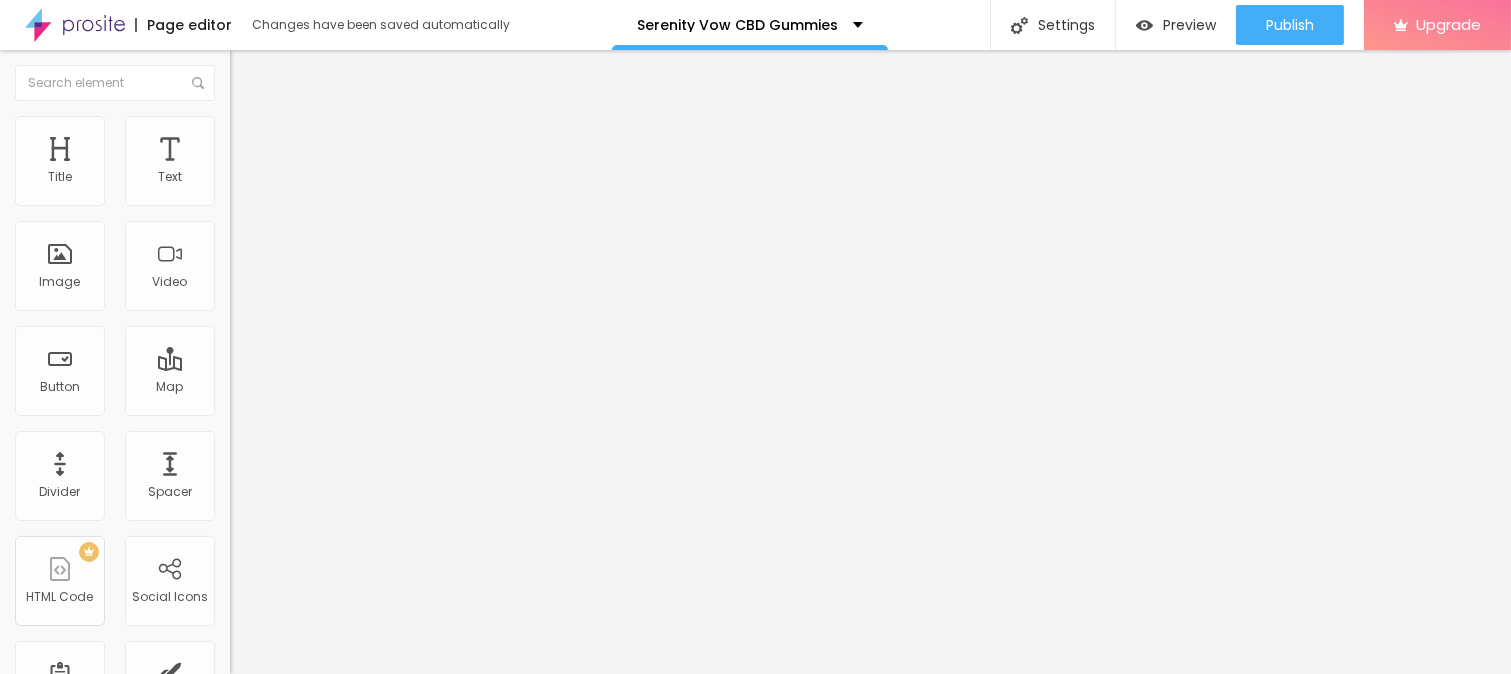 click on "https://" at bounding box center (350, 400) 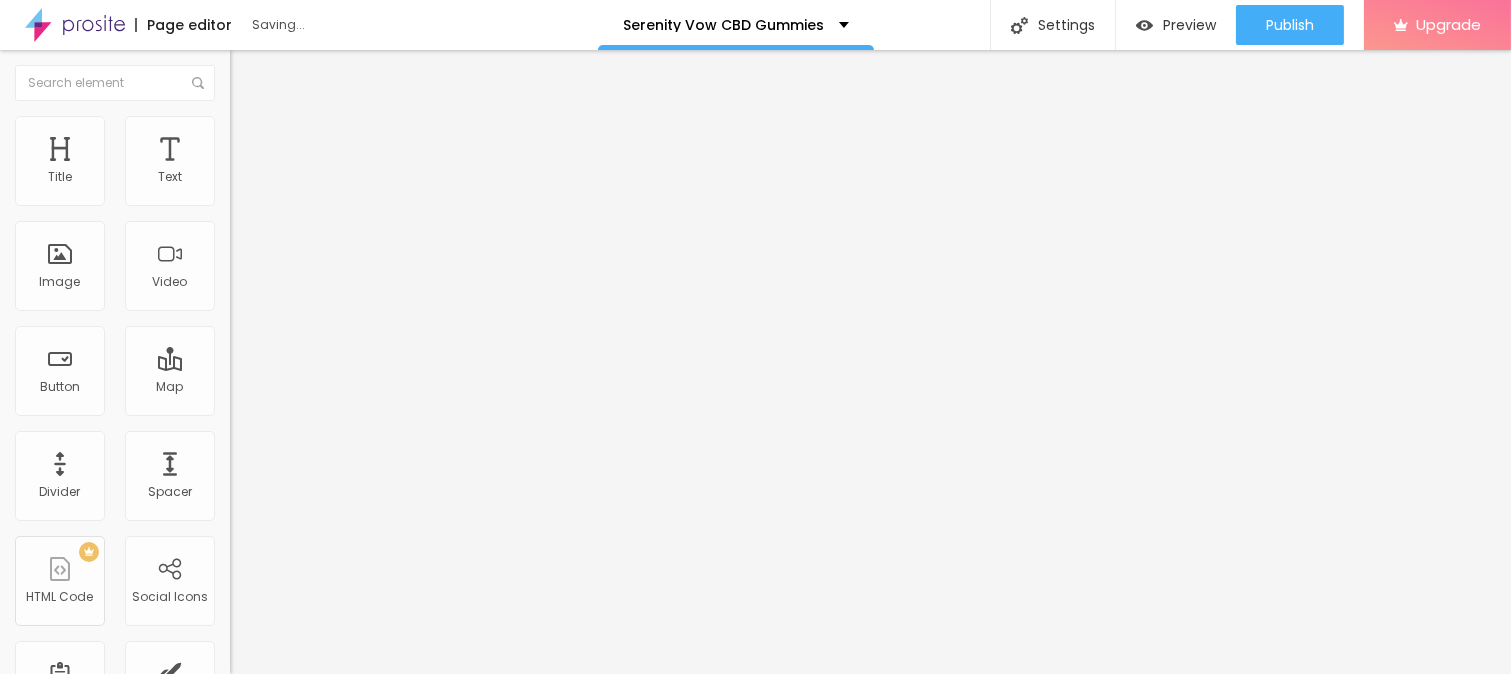 type on "https://www.facebook.com/SerenityVowCBDGummiesUS/" 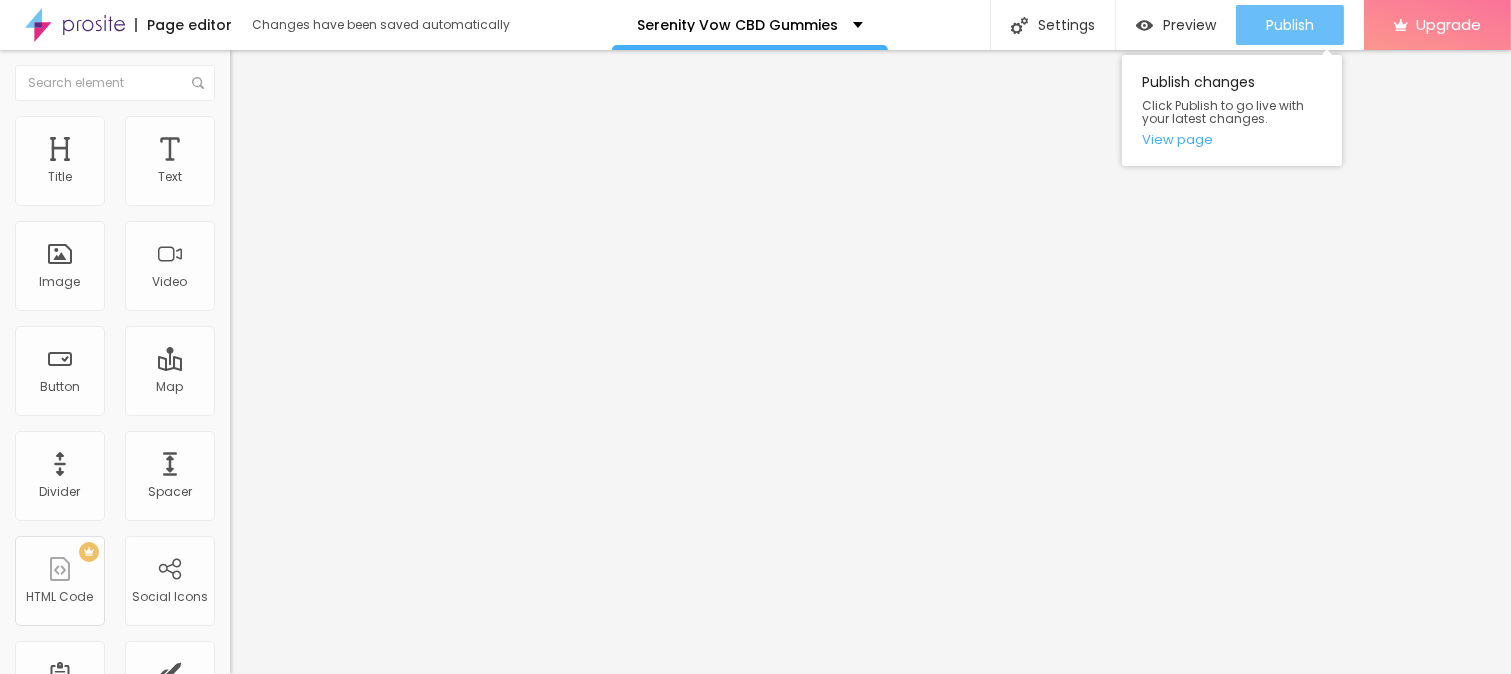 click on "Publish" at bounding box center [1290, 25] 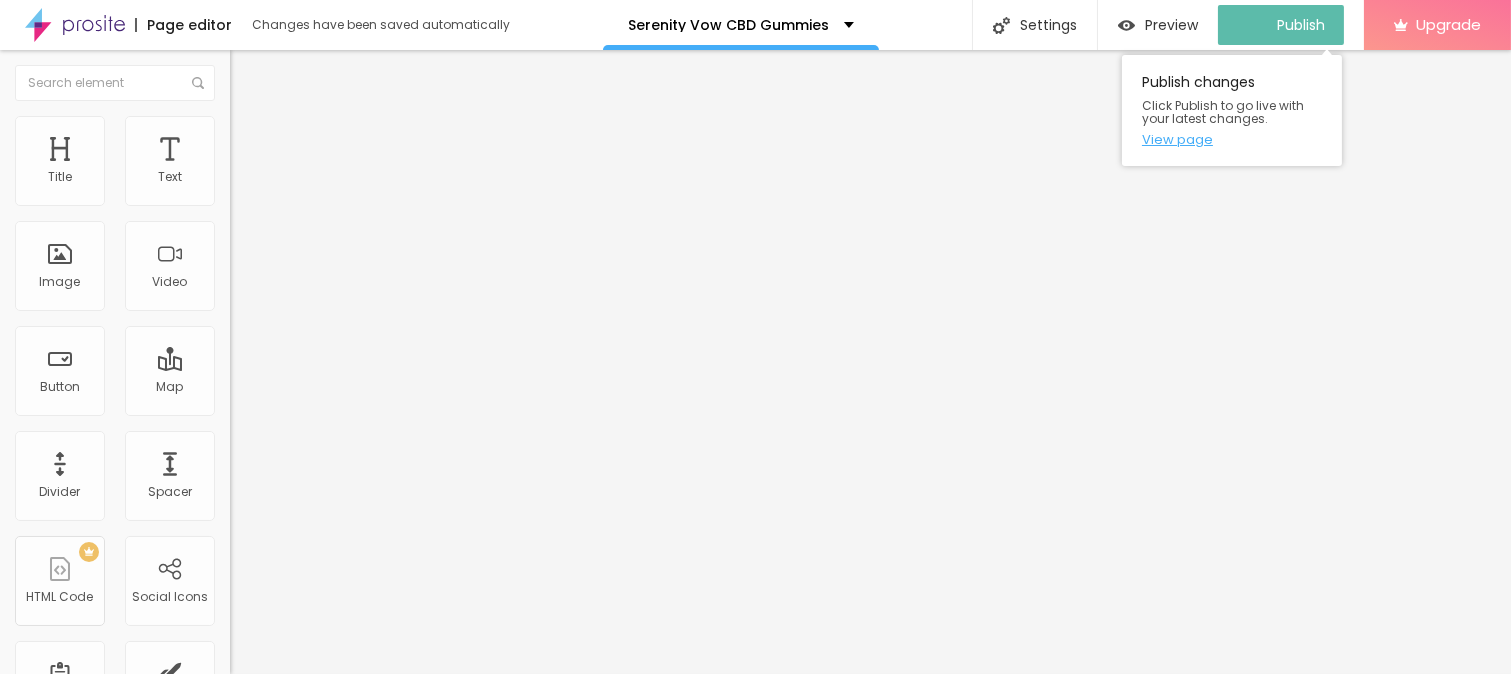 click on "View page" at bounding box center [1232, 139] 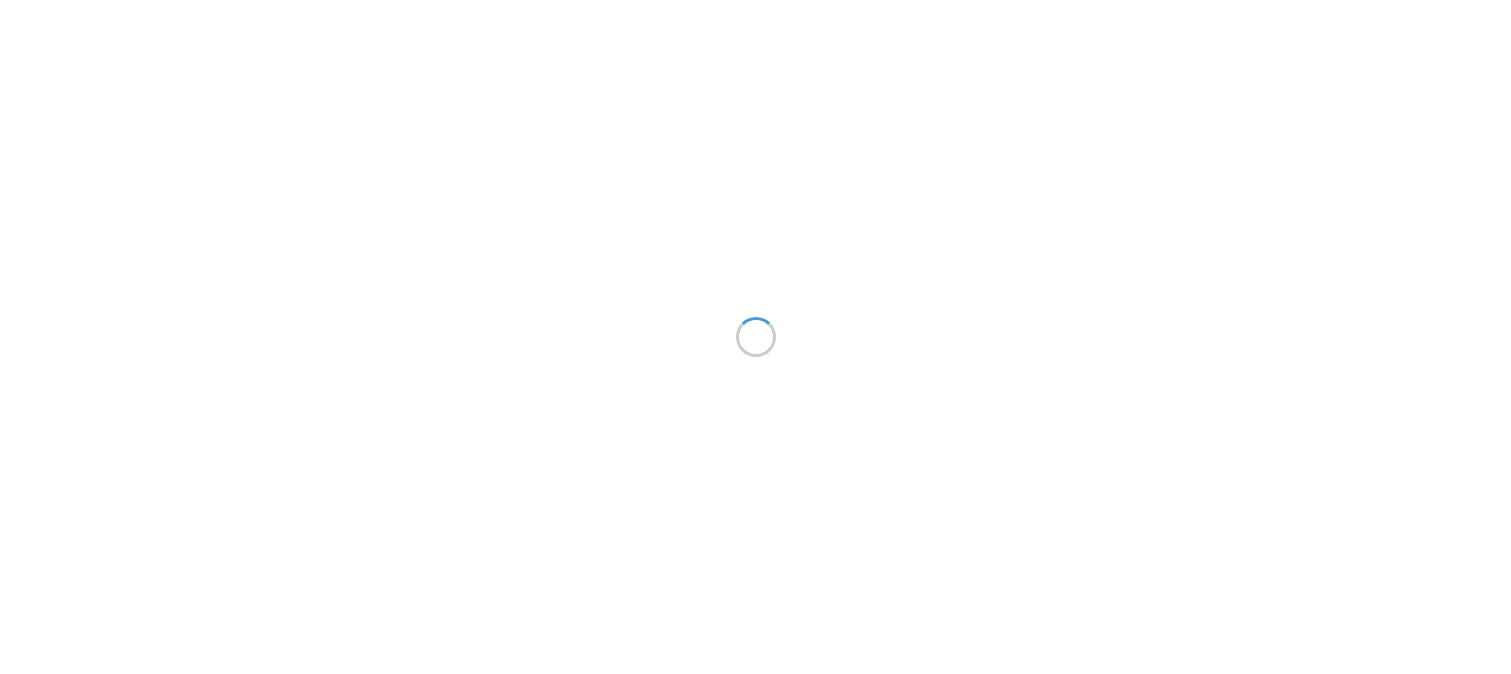 scroll, scrollTop: 0, scrollLeft: 0, axis: both 